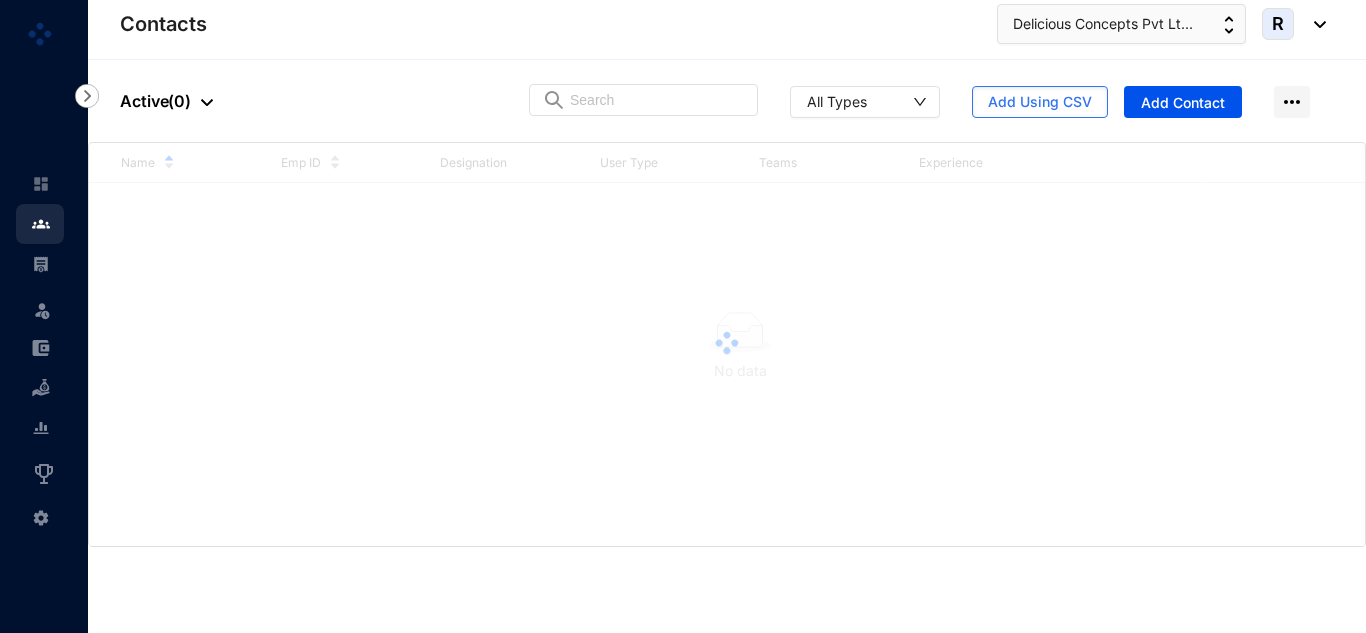 scroll, scrollTop: 0, scrollLeft: 0, axis: both 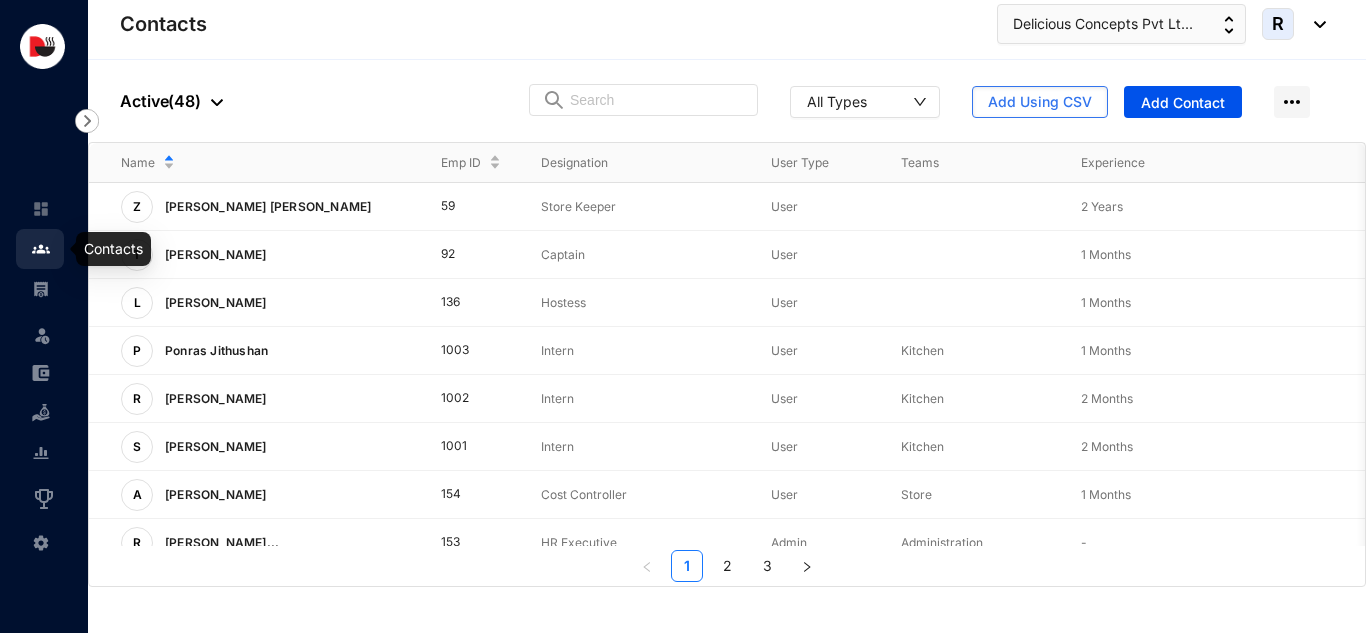 click at bounding box center [57, 249] 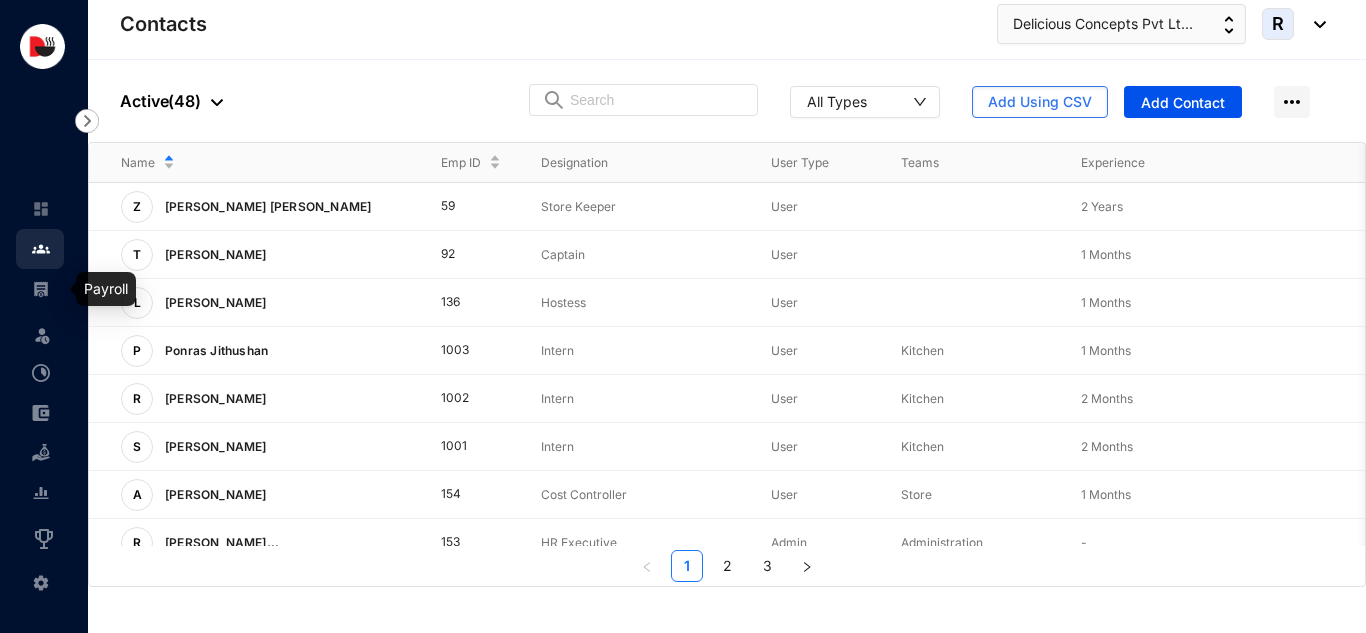 click at bounding box center [41, 289] 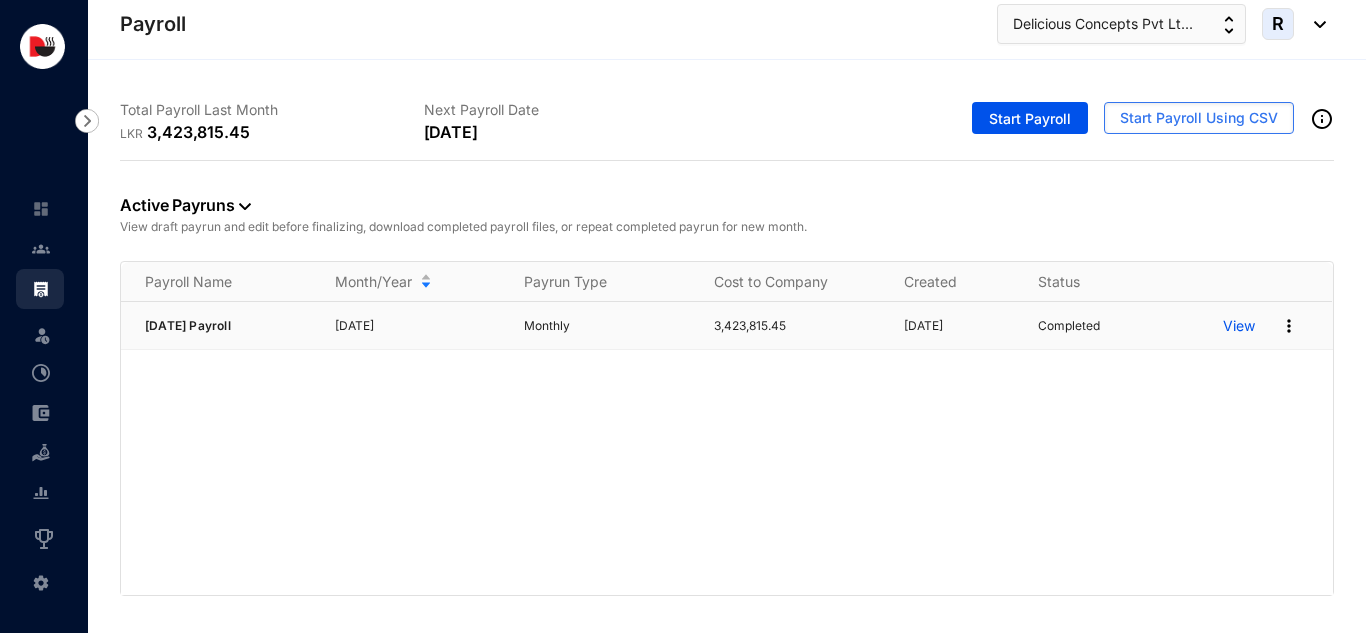 click on "View" at bounding box center [1239, 326] 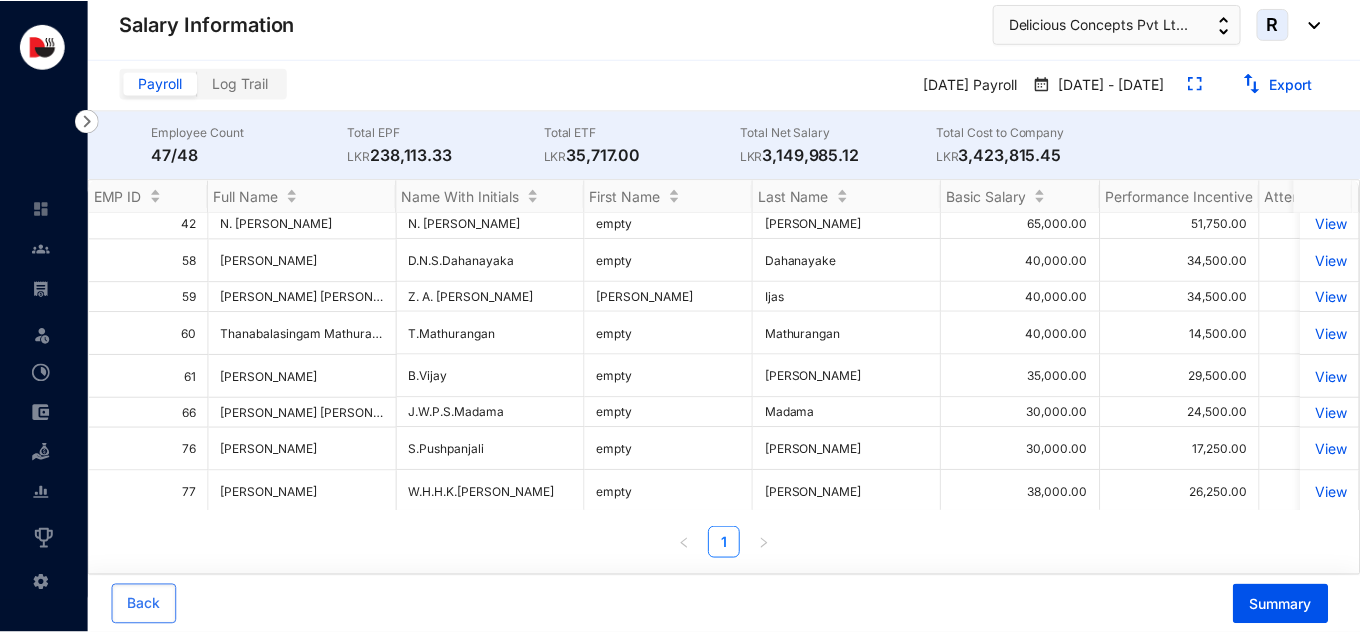 scroll, scrollTop: 100, scrollLeft: 0, axis: vertical 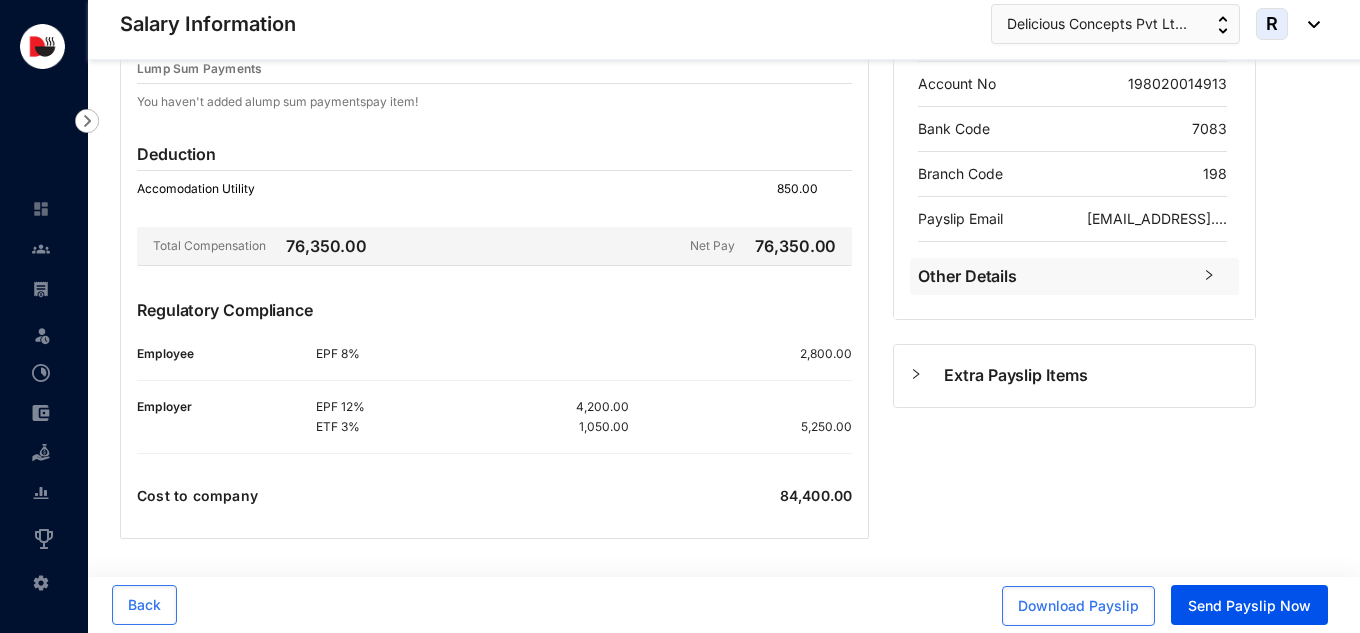 click on "Extra Payslip Items" at bounding box center [1091, 375] 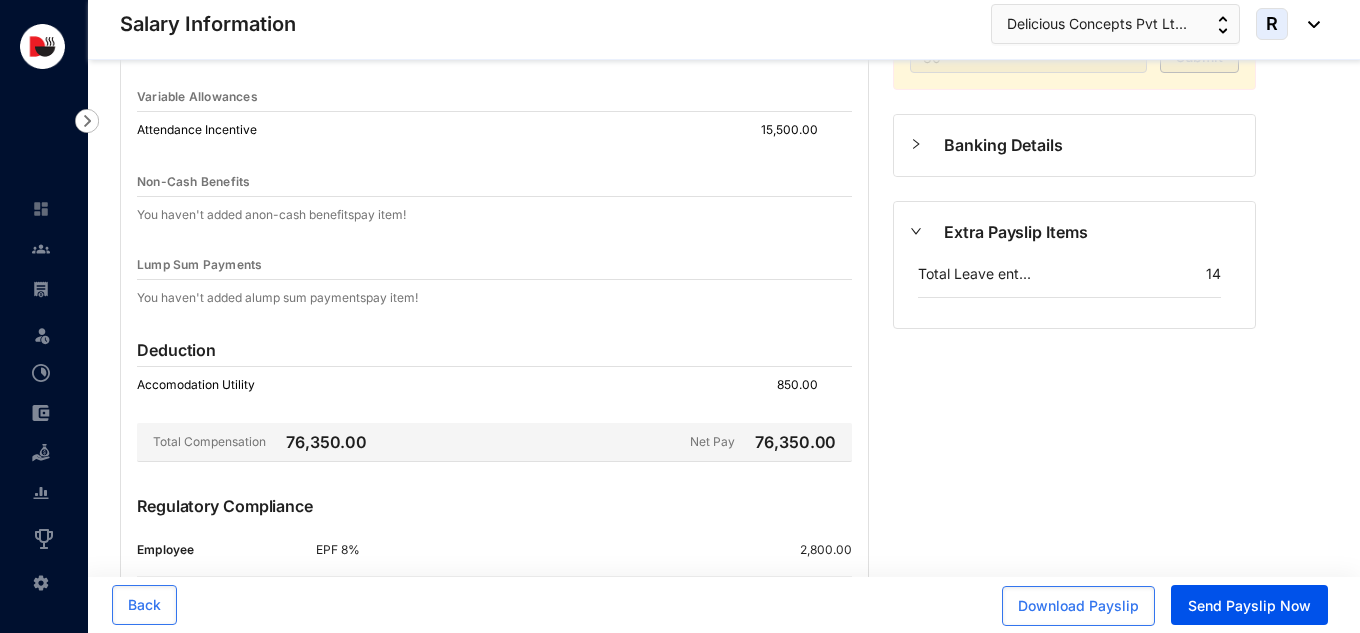 scroll, scrollTop: 279, scrollLeft: 0, axis: vertical 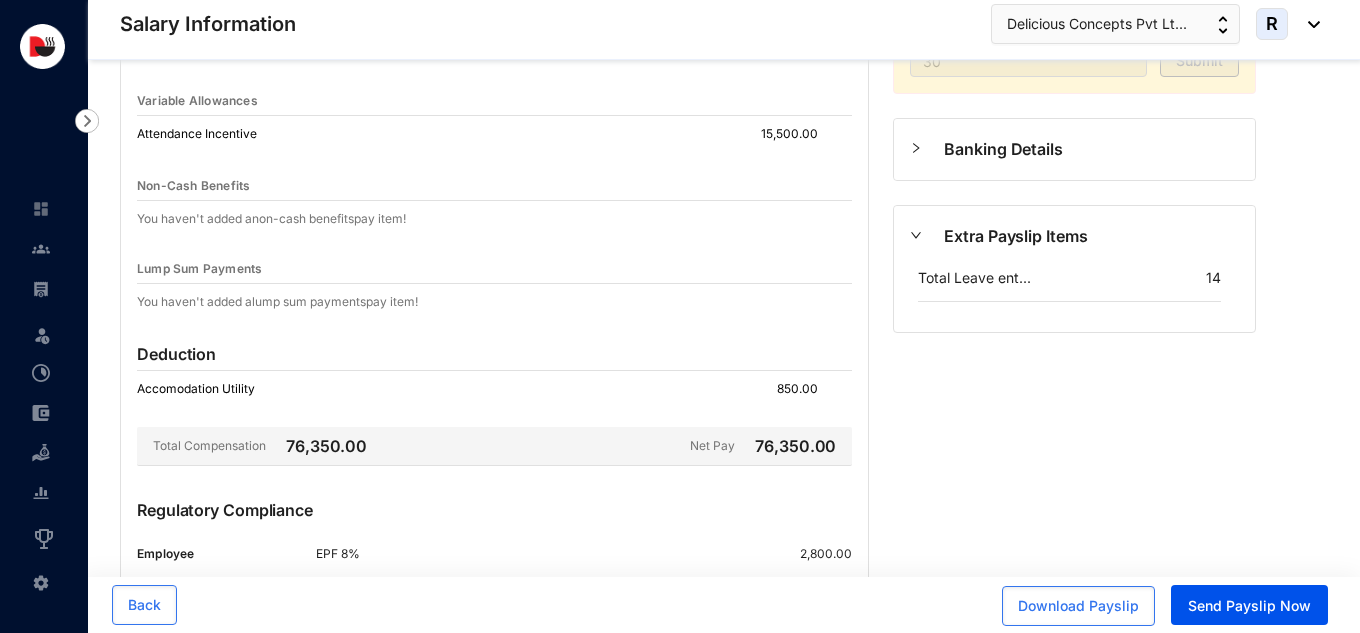 click on "Extra Payslip Items" at bounding box center (1091, 236) 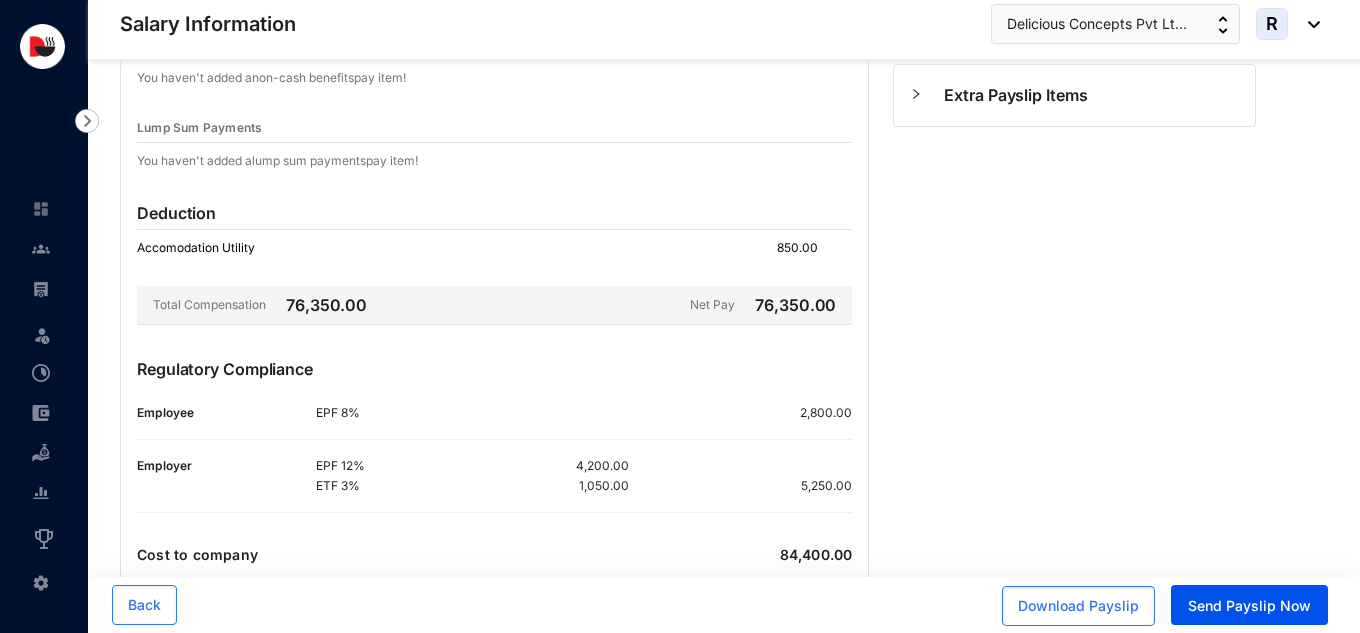 scroll, scrollTop: 479, scrollLeft: 0, axis: vertical 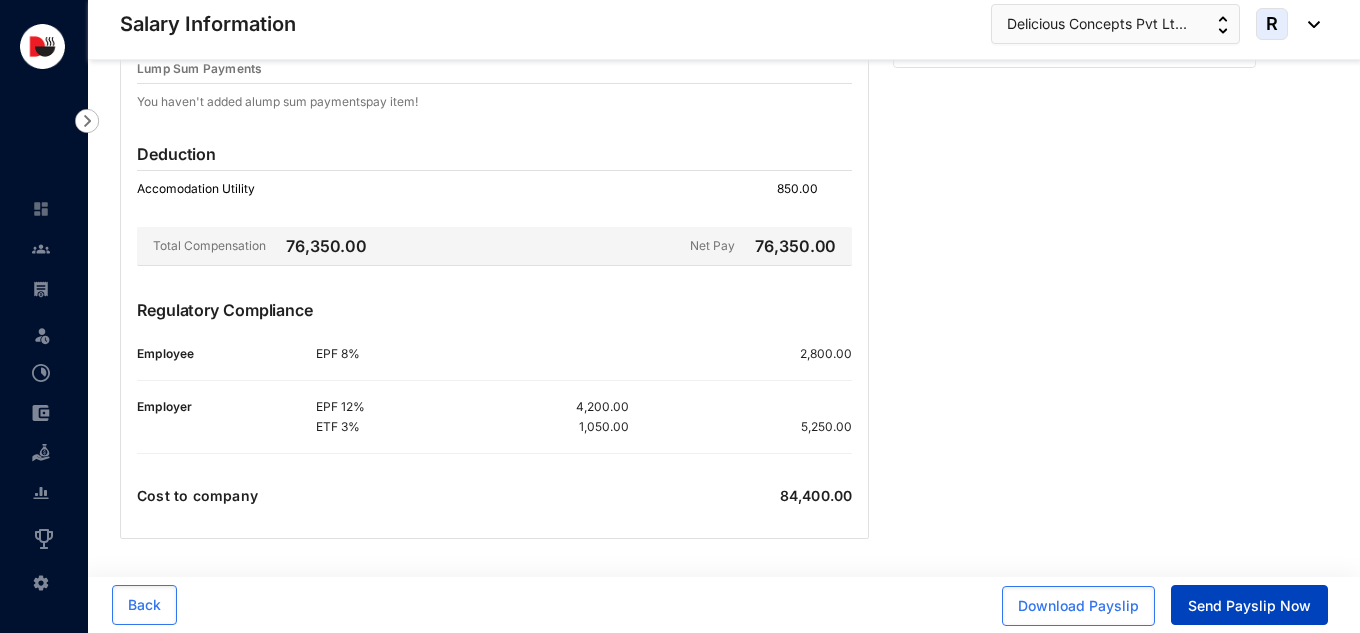 click on "Send Payslip Now" at bounding box center [1249, 606] 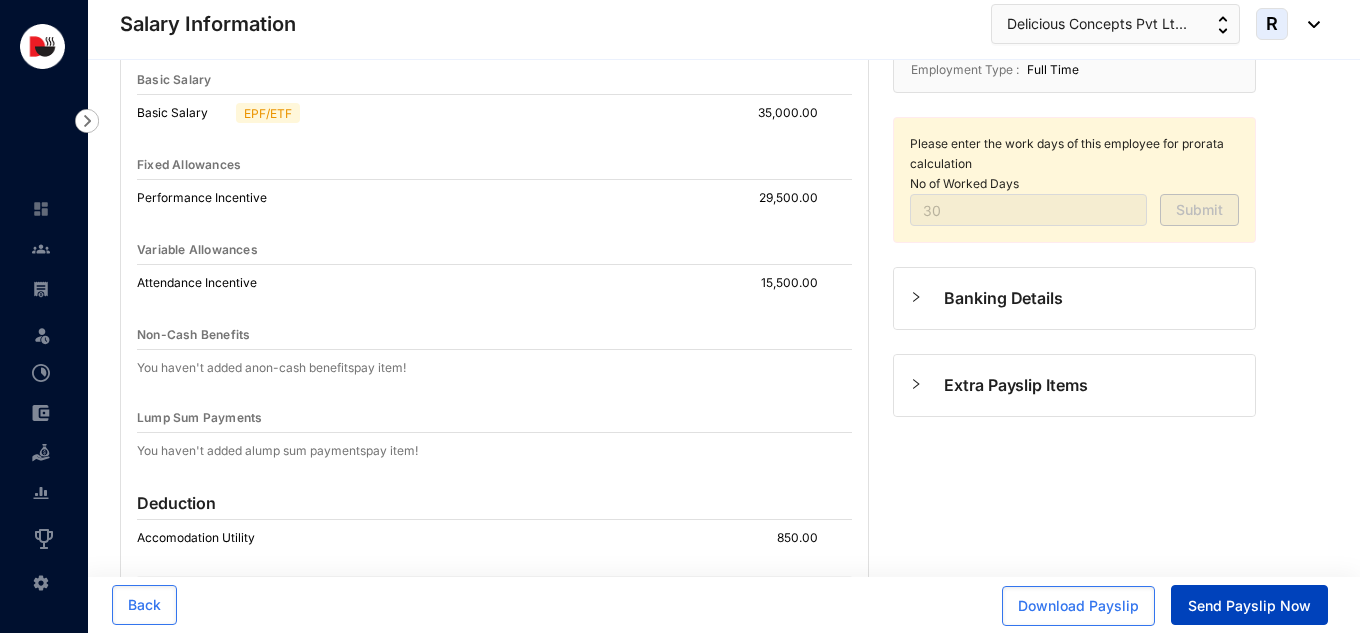 scroll, scrollTop: 0, scrollLeft: 0, axis: both 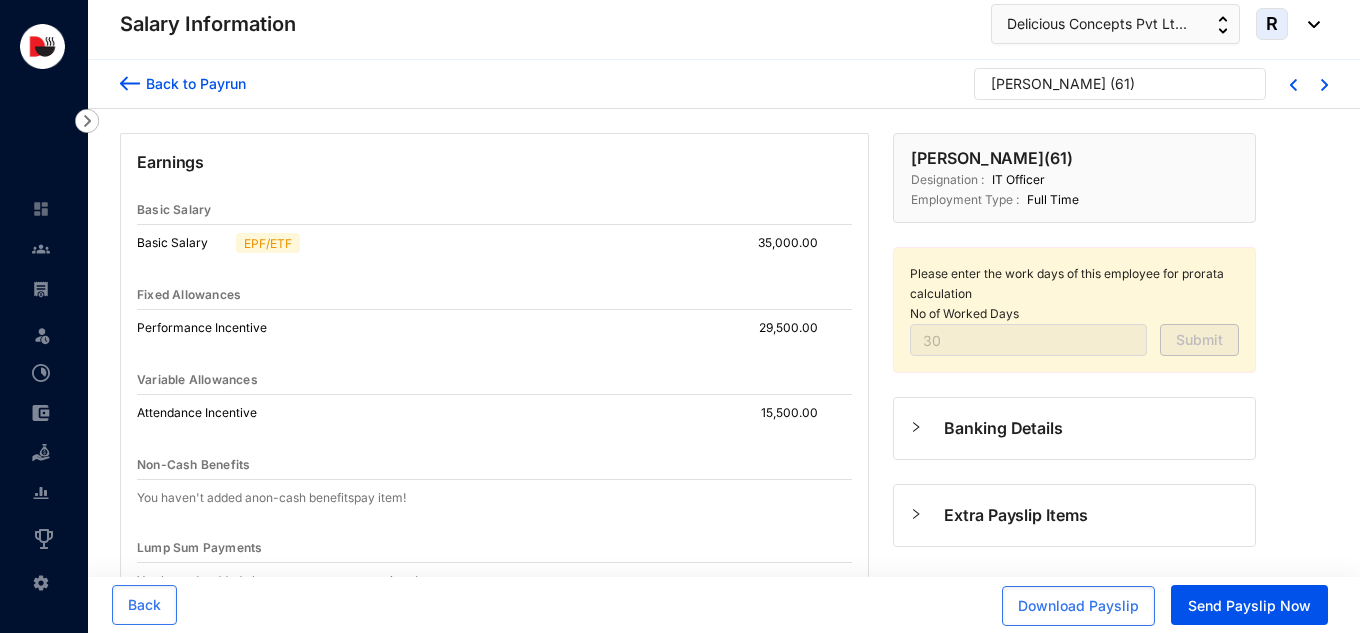 click on "Banking Details" at bounding box center [1091, 428] 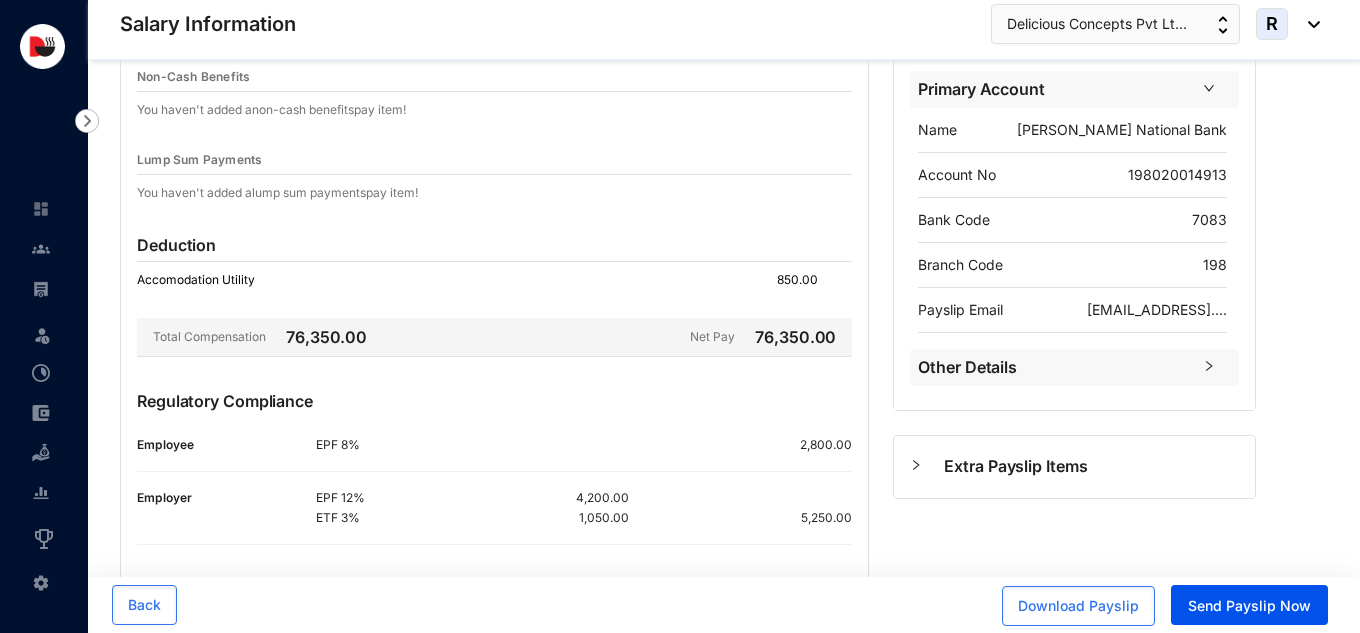 scroll, scrollTop: 400, scrollLeft: 0, axis: vertical 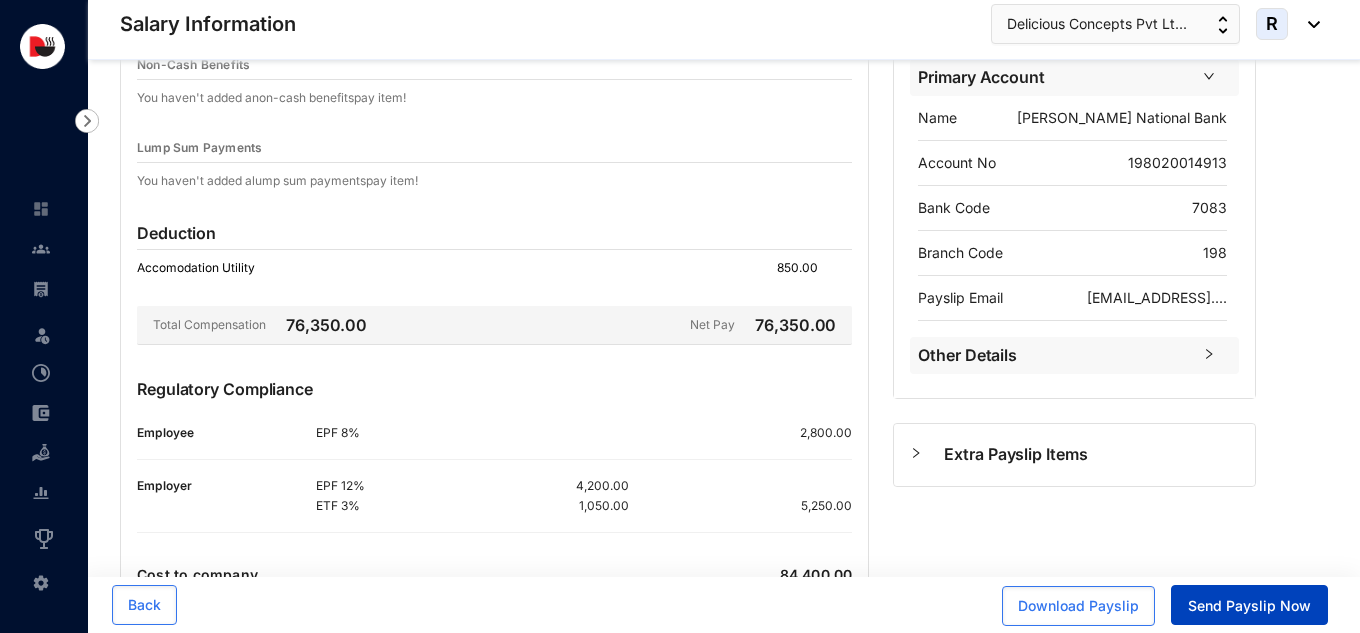 click on "Send Payslip Now" at bounding box center (1249, 606) 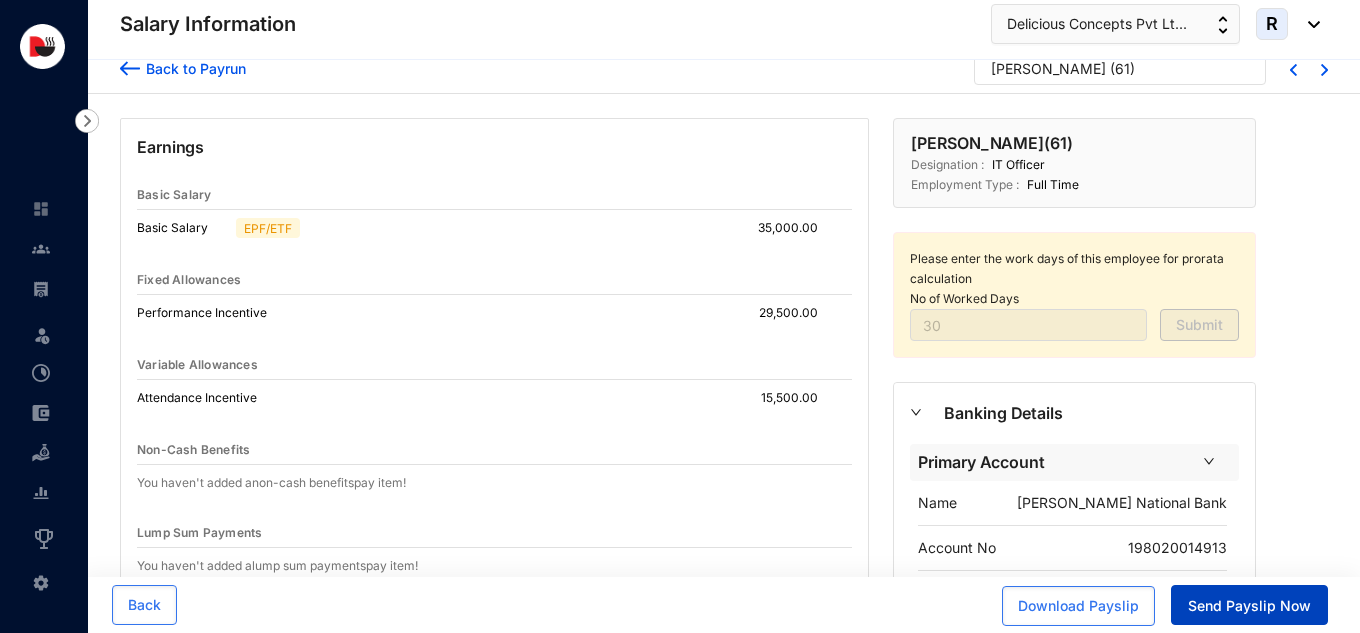 scroll, scrollTop: 0, scrollLeft: 0, axis: both 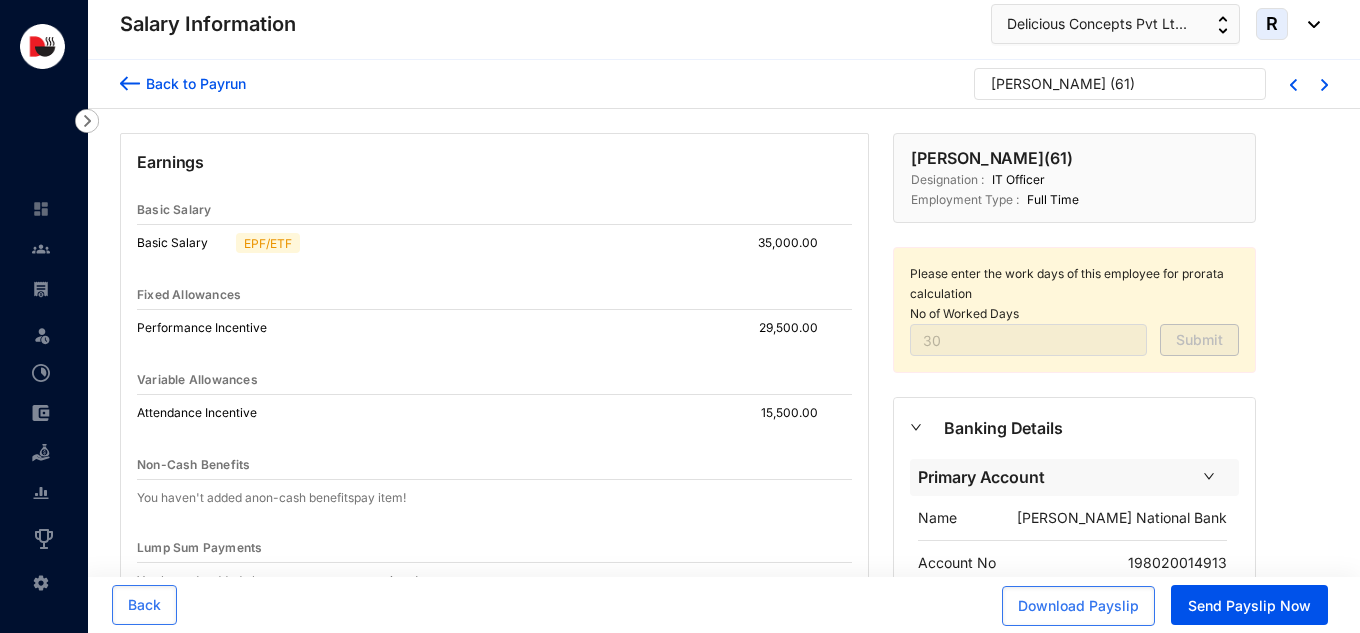 click on "Back to Payrun" at bounding box center [193, 83] 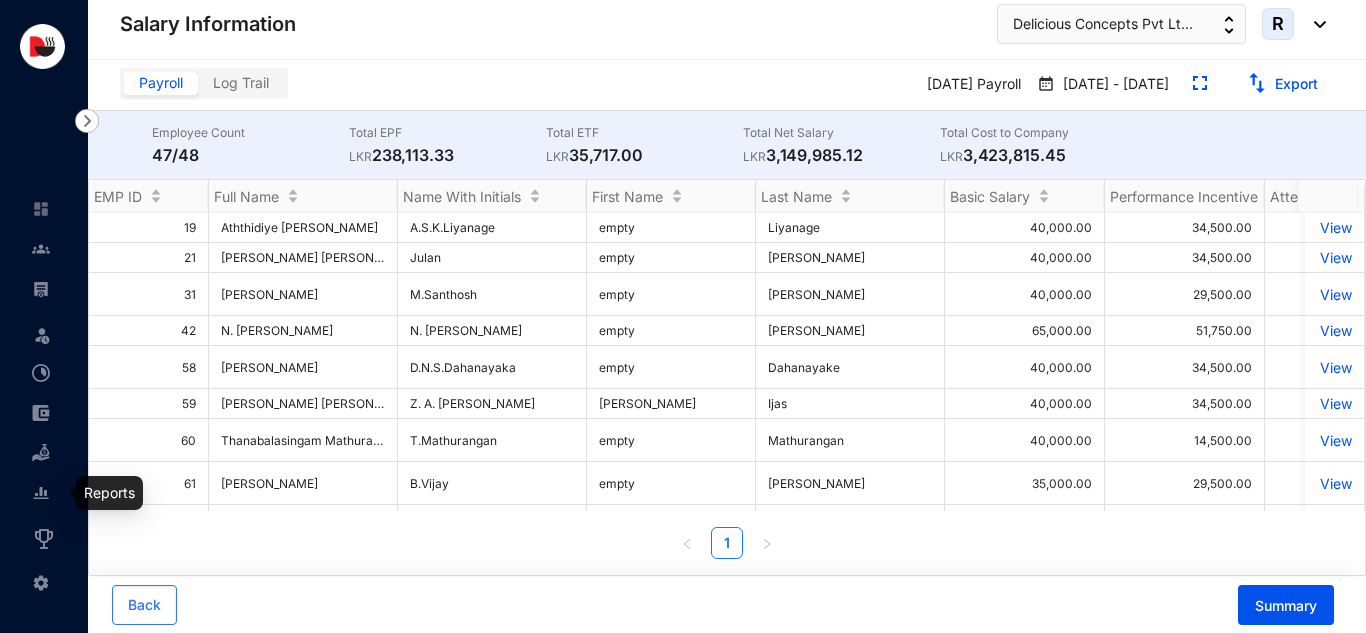 click at bounding box center [41, 493] 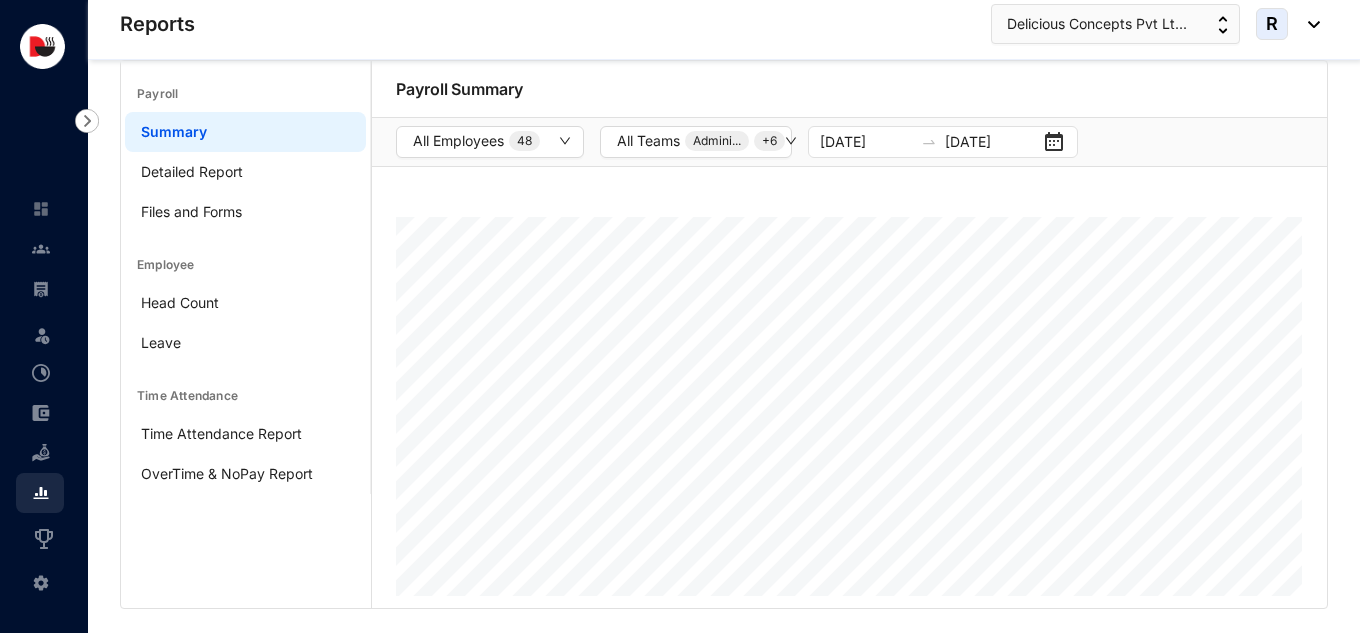 scroll, scrollTop: 0, scrollLeft: 0, axis: both 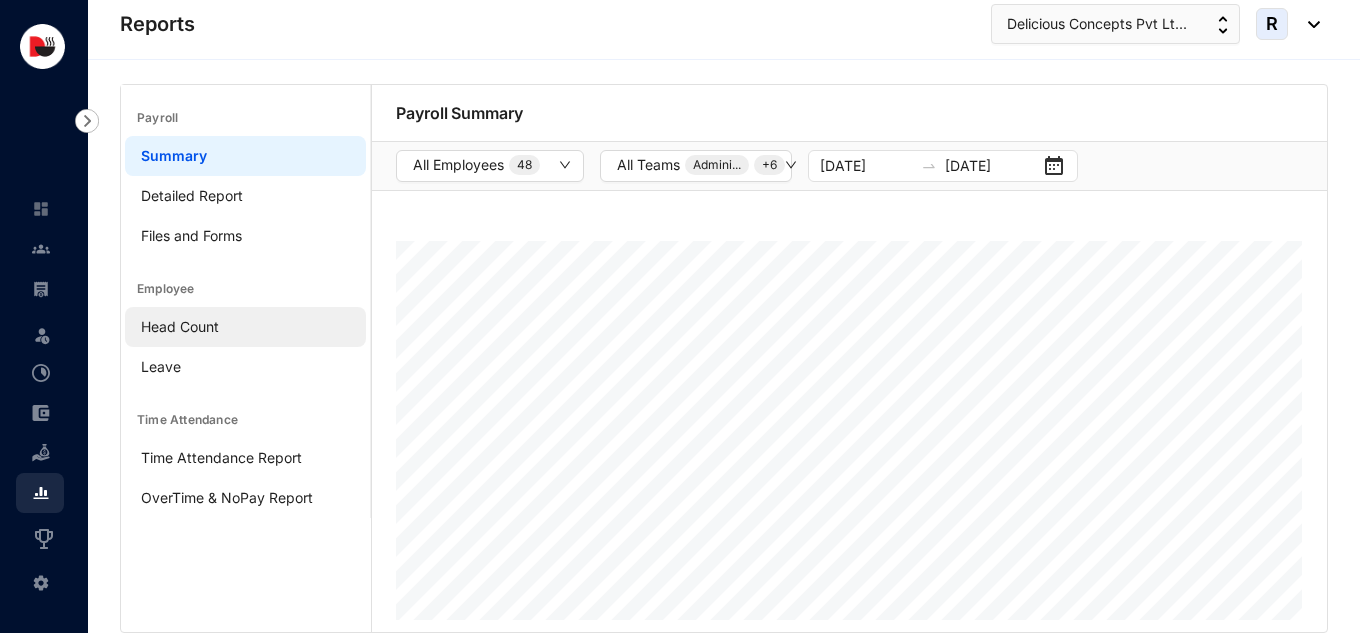 click on "Head Count" at bounding box center (180, 326) 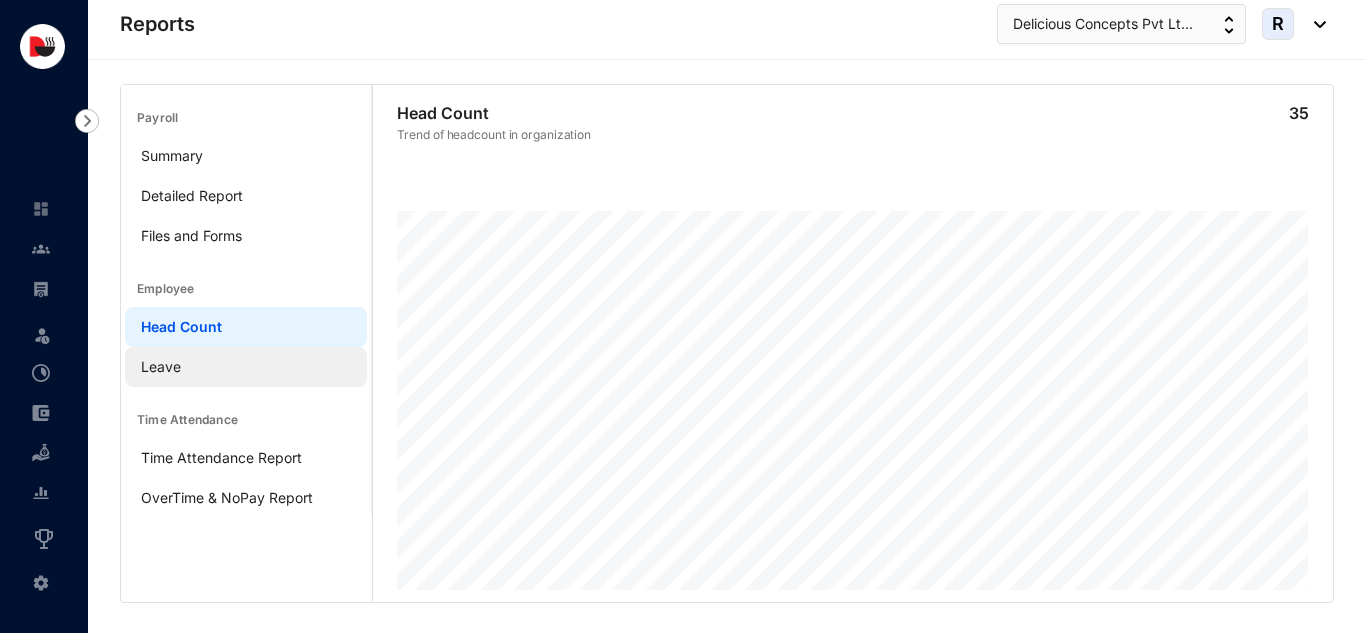 click on "Leave" at bounding box center [161, 366] 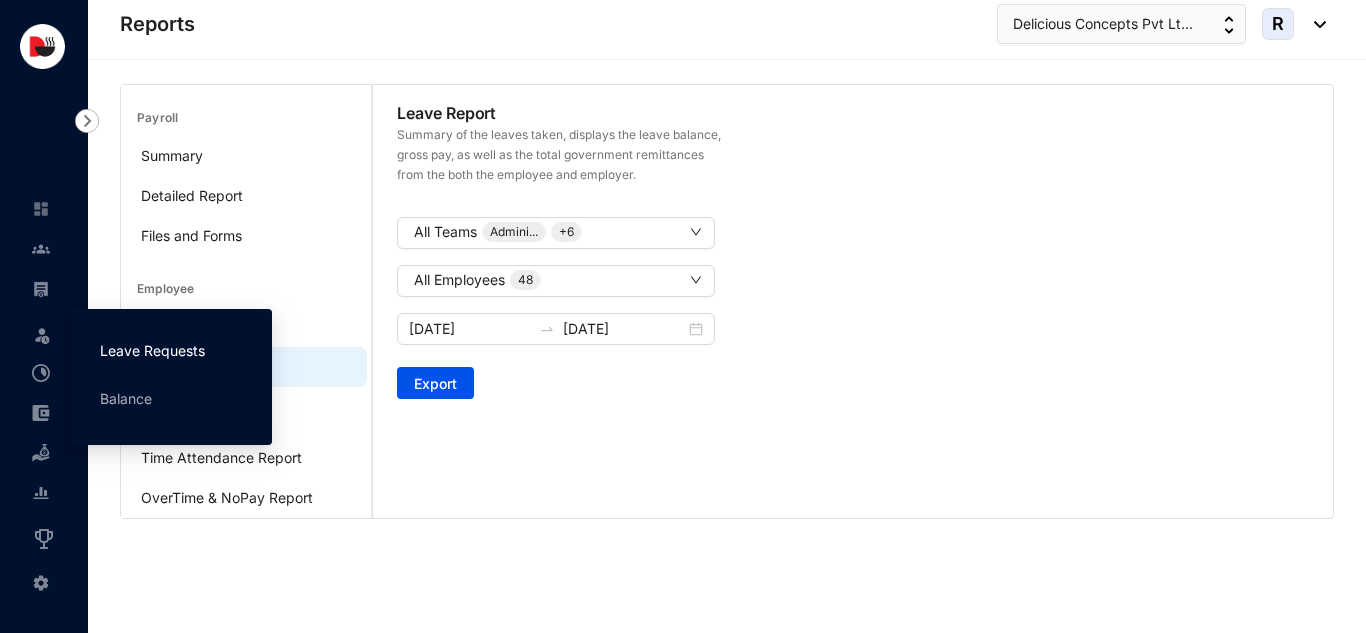 click on "Leave Requests" at bounding box center [152, 350] 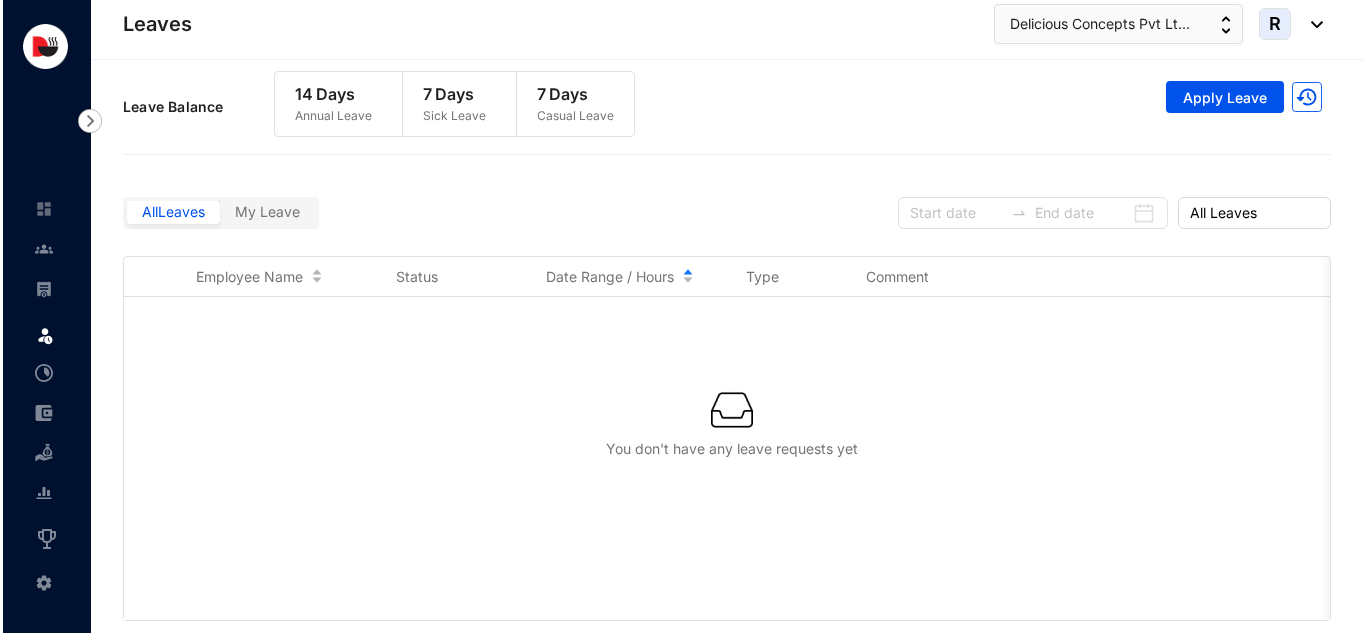 scroll, scrollTop: 0, scrollLeft: 0, axis: both 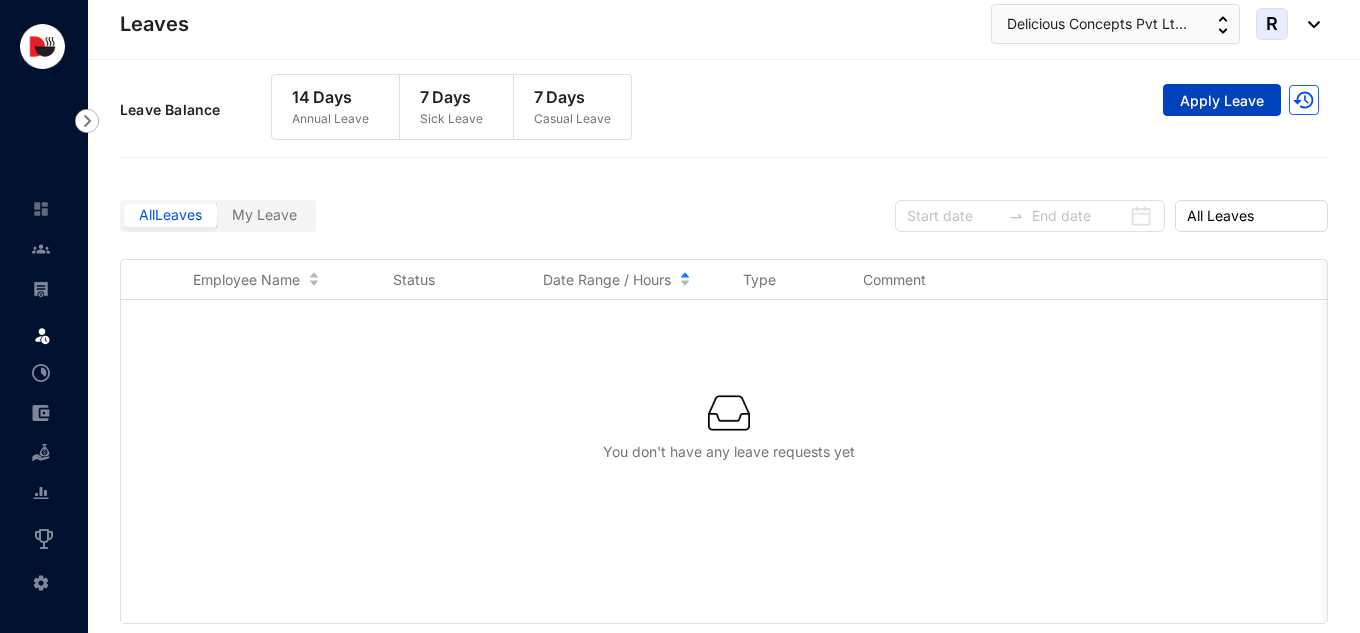 click on "Apply Leave" at bounding box center (1222, 101) 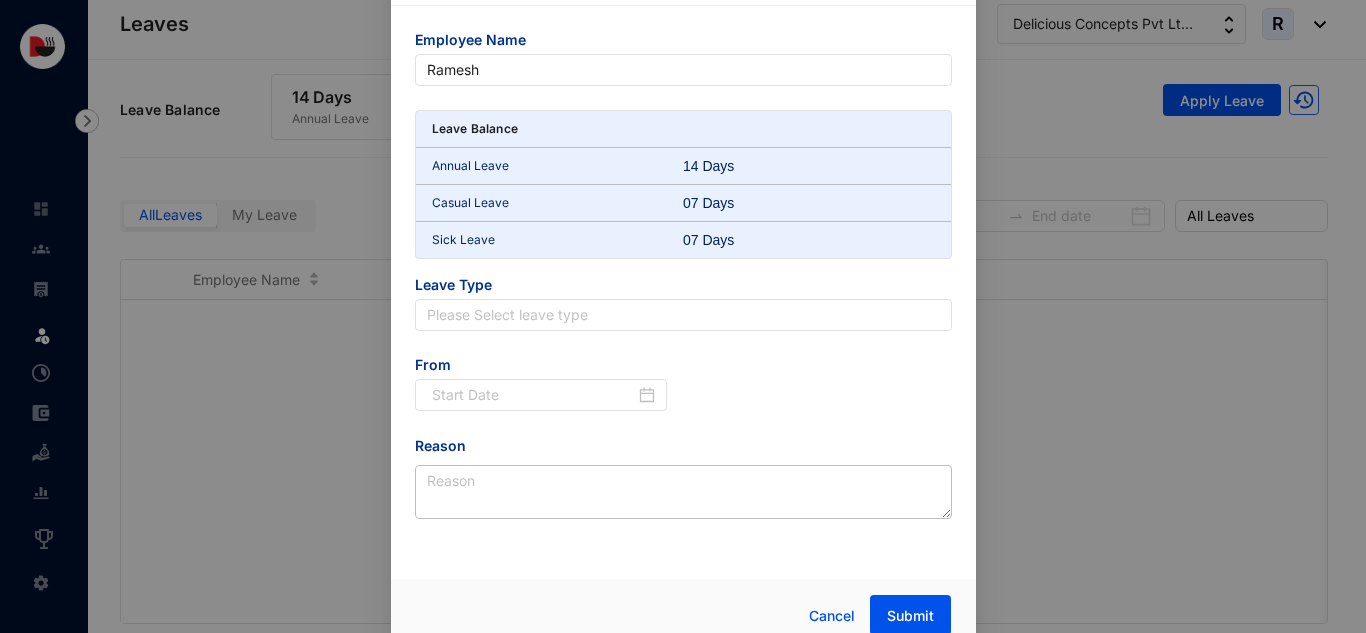 scroll, scrollTop: 70, scrollLeft: 0, axis: vertical 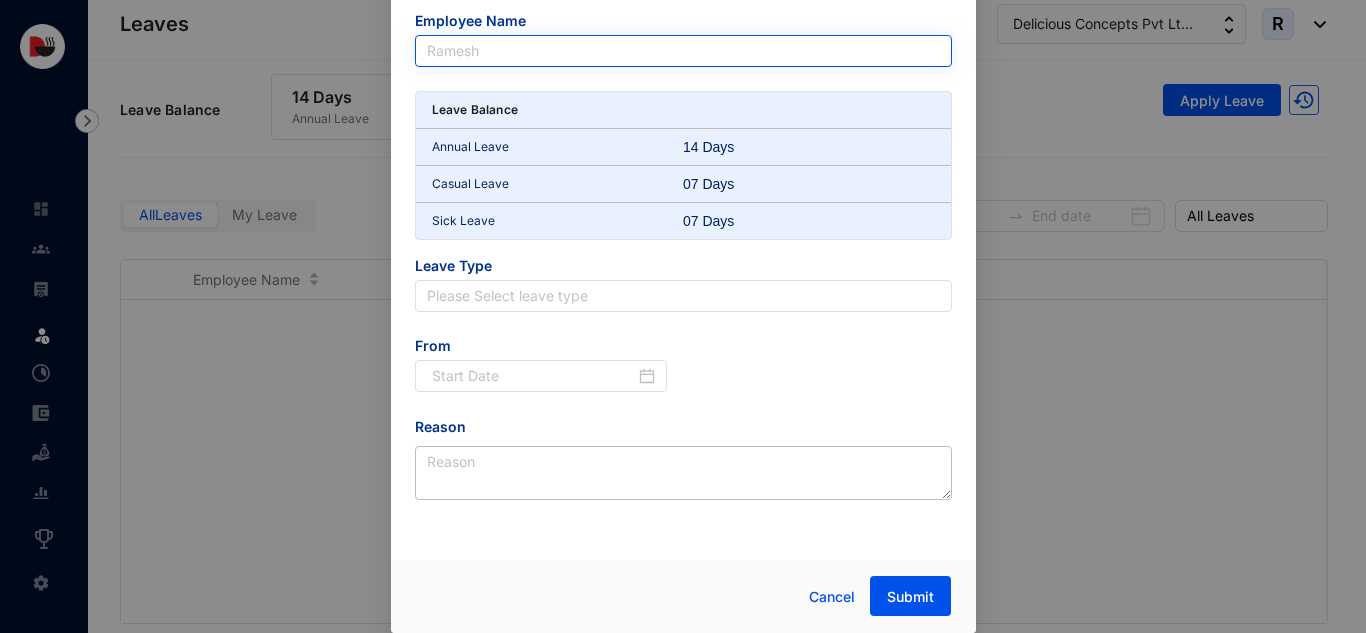 click on "Ramesh" at bounding box center [683, 51] 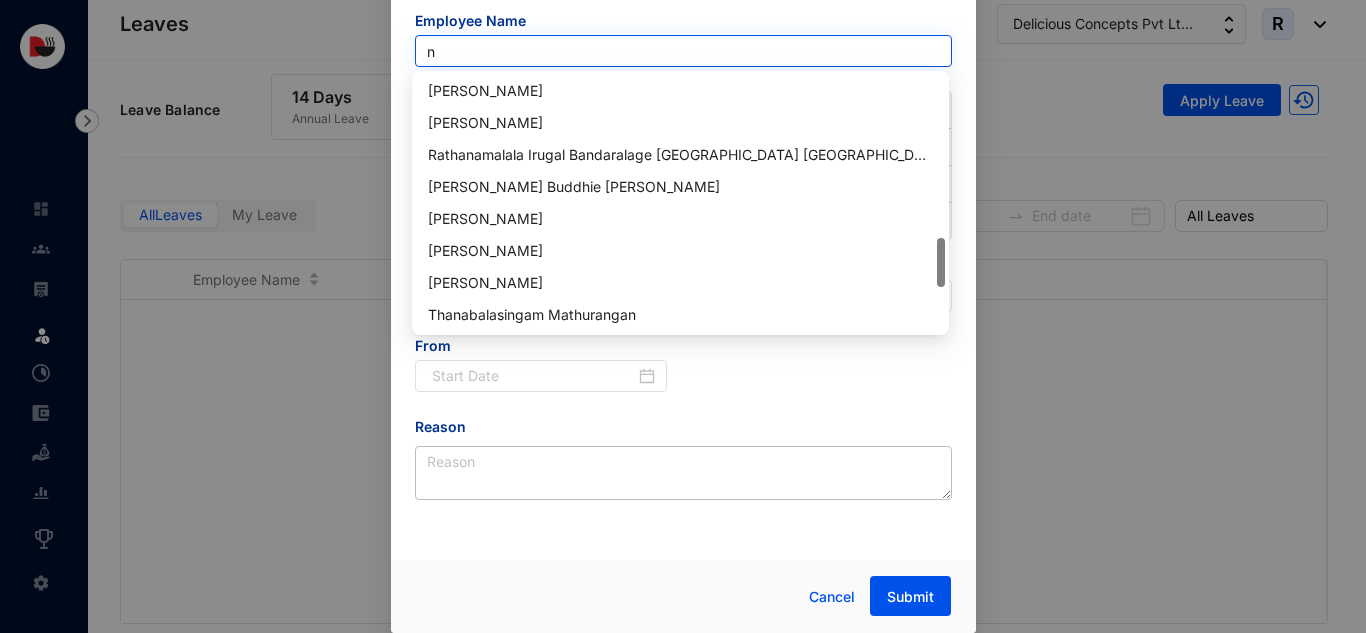 type on "ni" 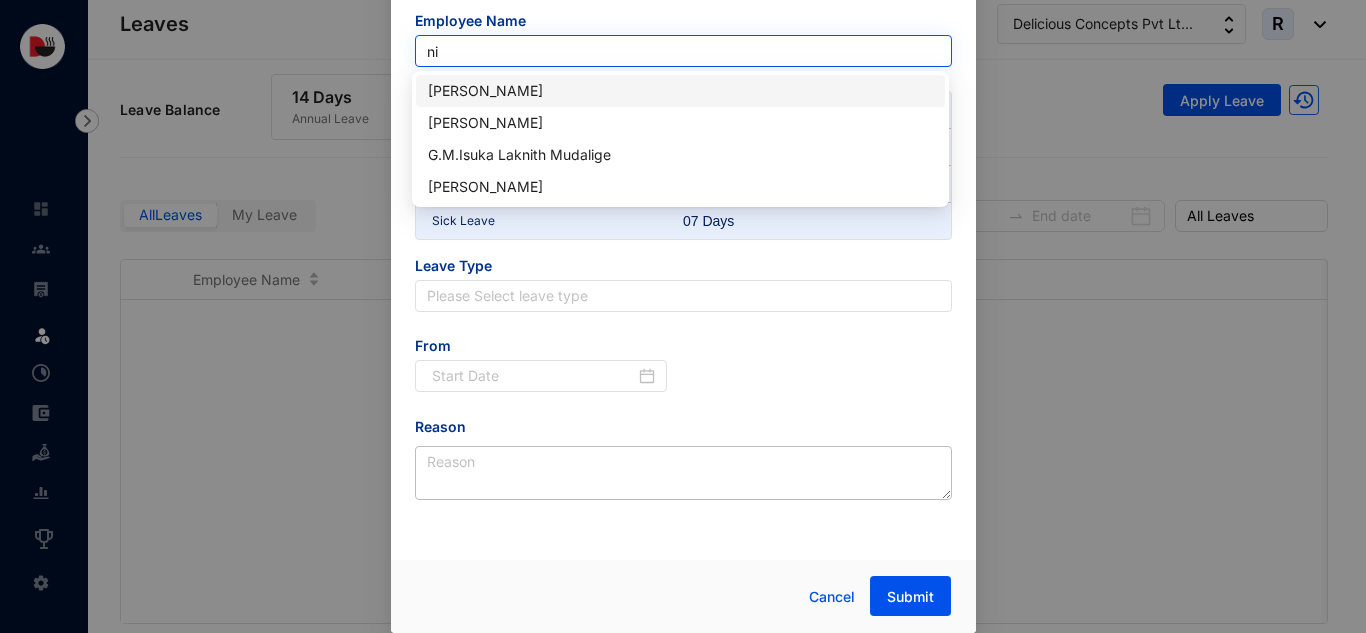 scroll, scrollTop: 0, scrollLeft: 0, axis: both 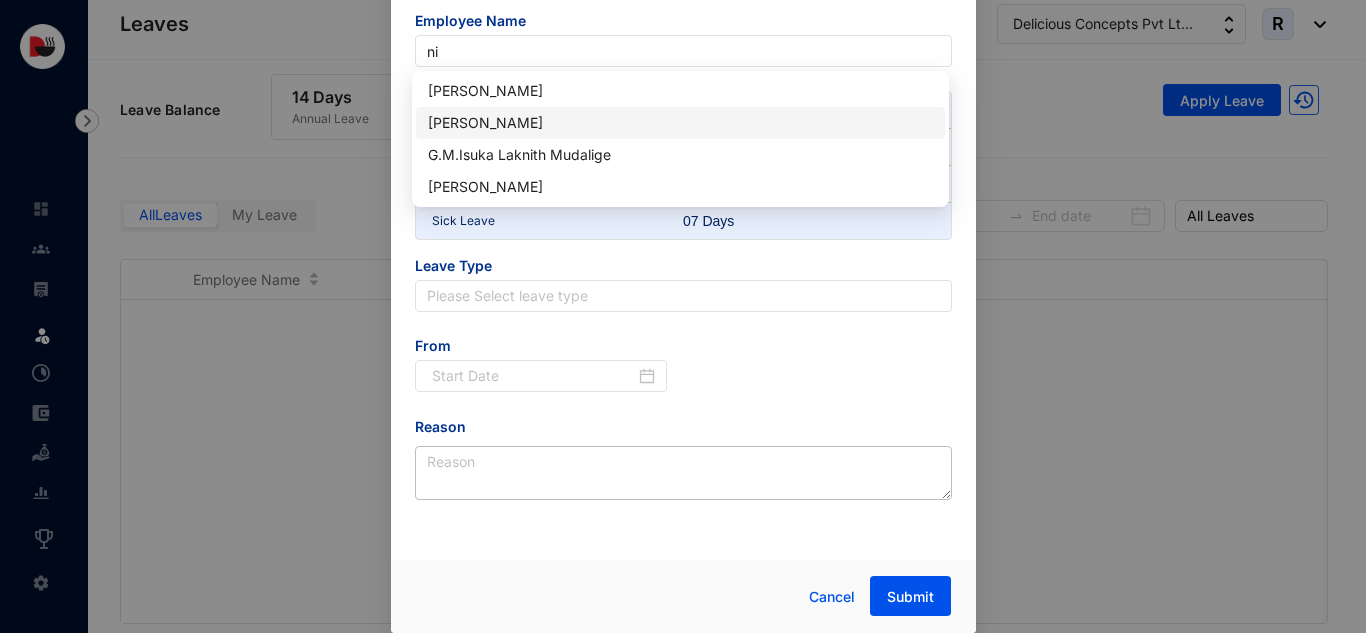 click on "[PERSON_NAME]" at bounding box center [680, 123] 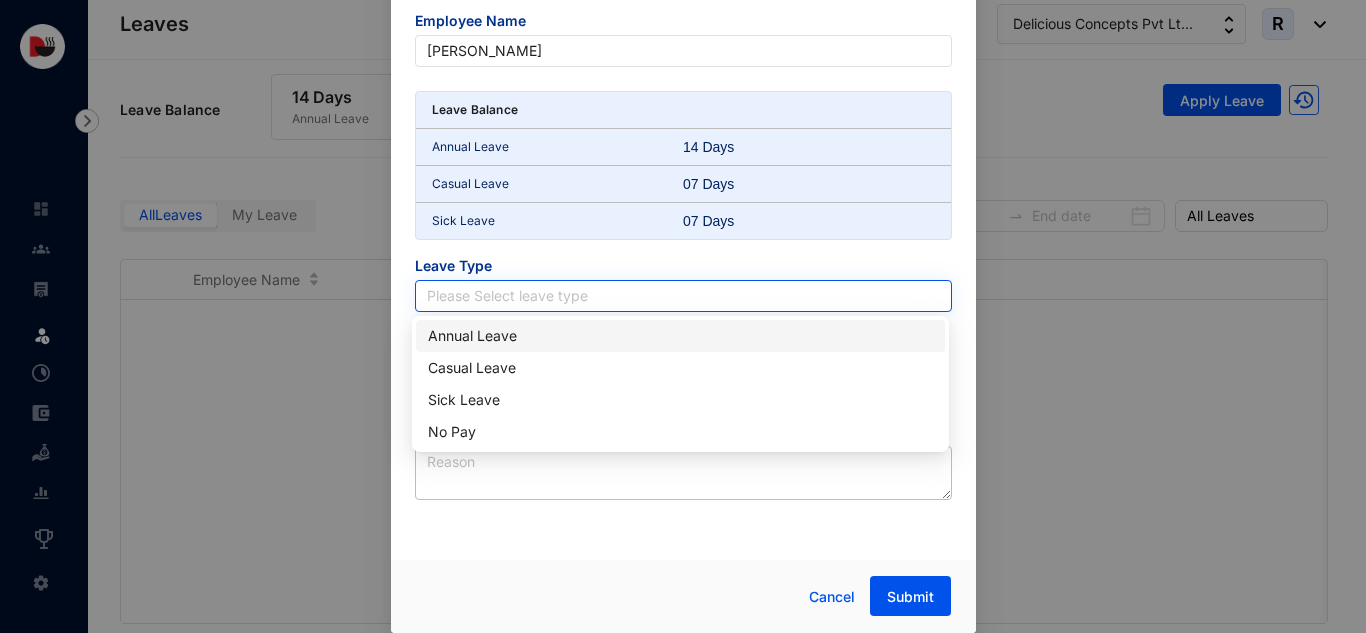 click at bounding box center [683, 296] 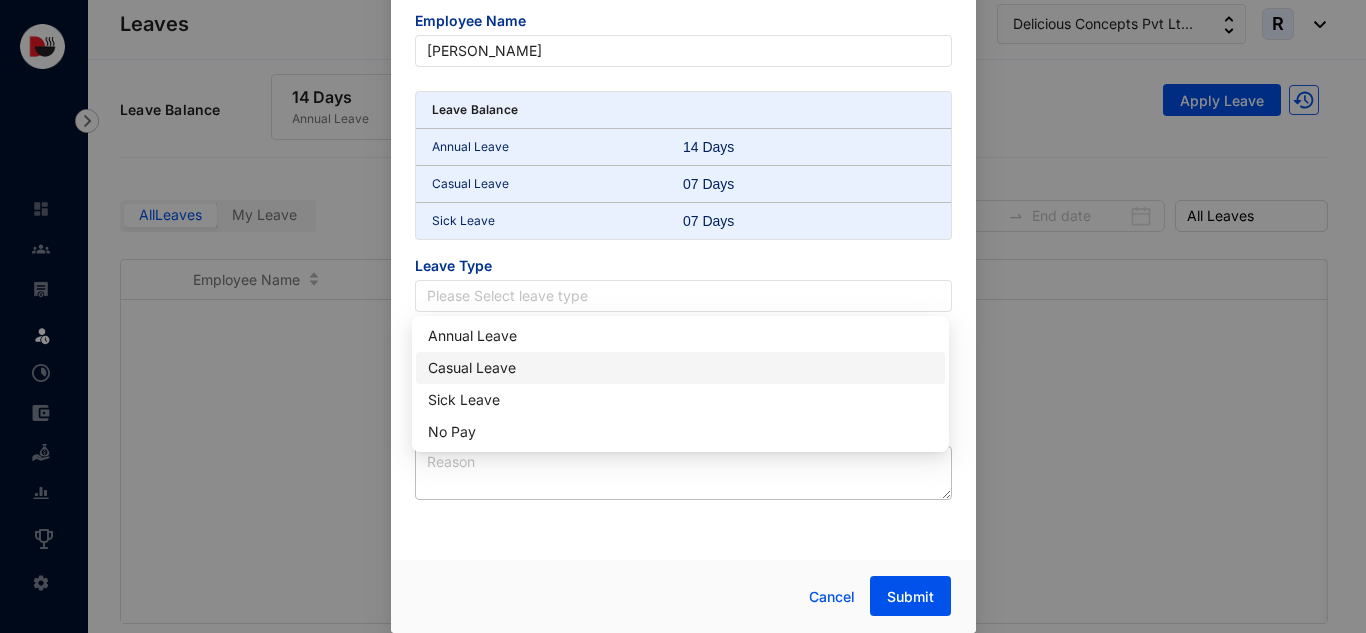 click on "Casual Leave" at bounding box center [680, 368] 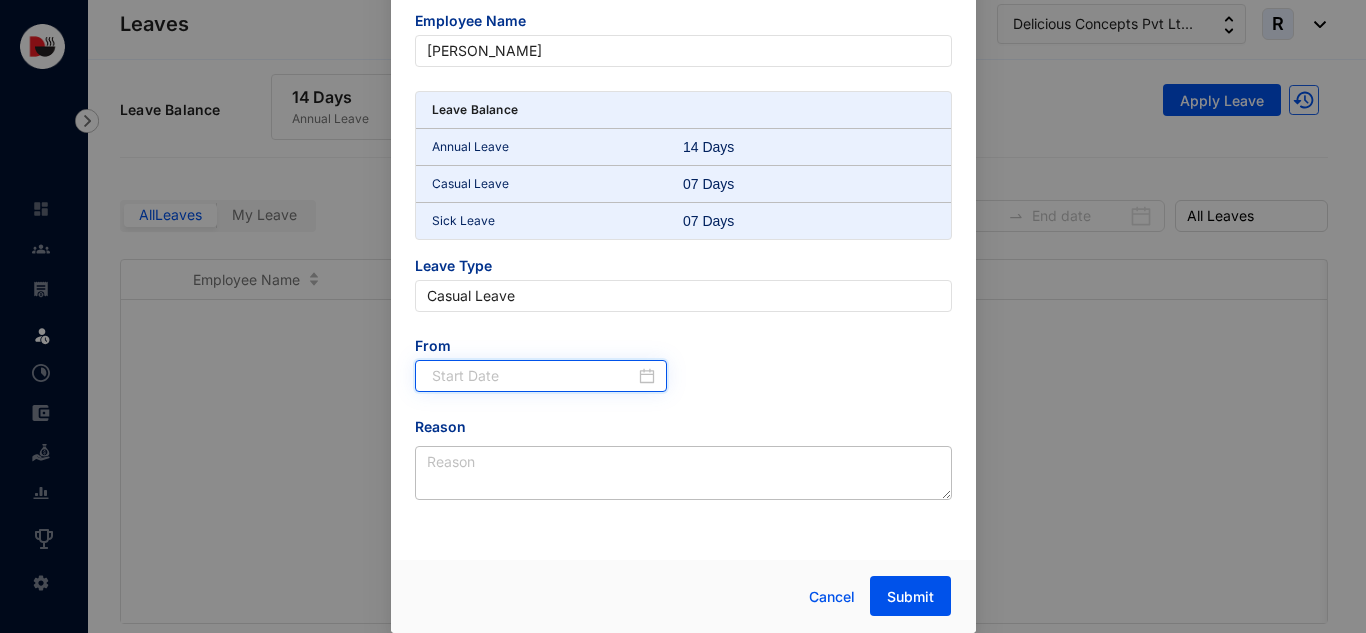 click at bounding box center (534, 376) 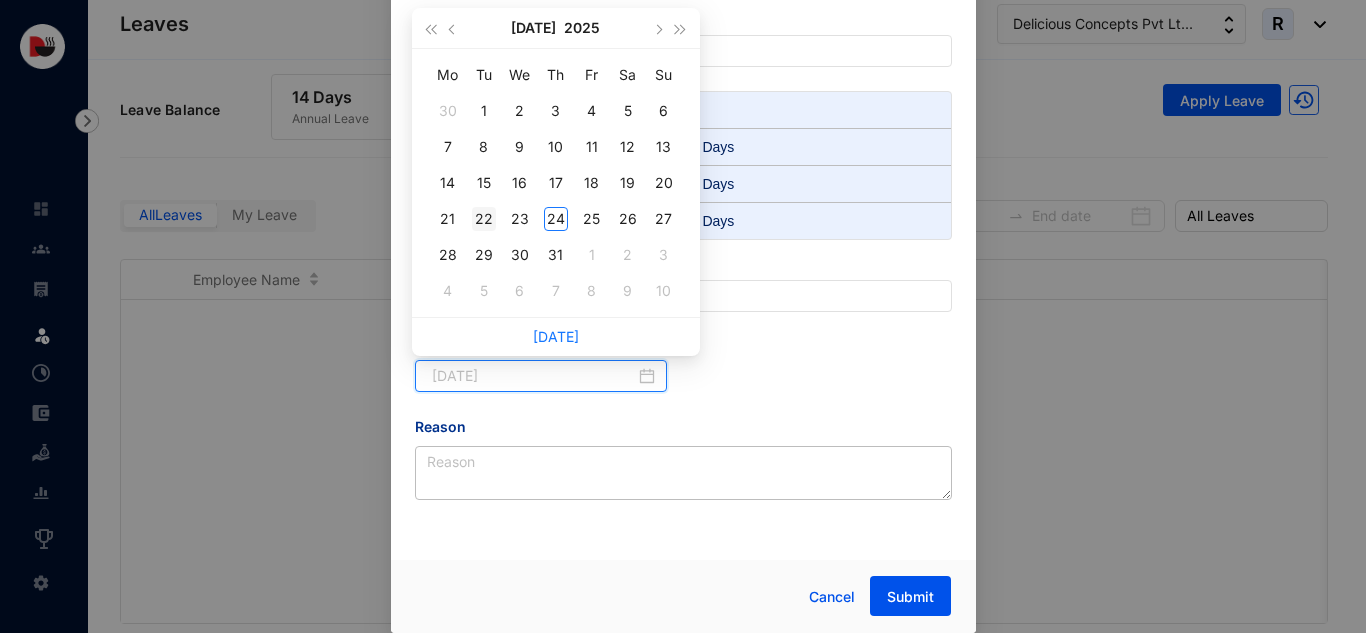 type on "[DATE]" 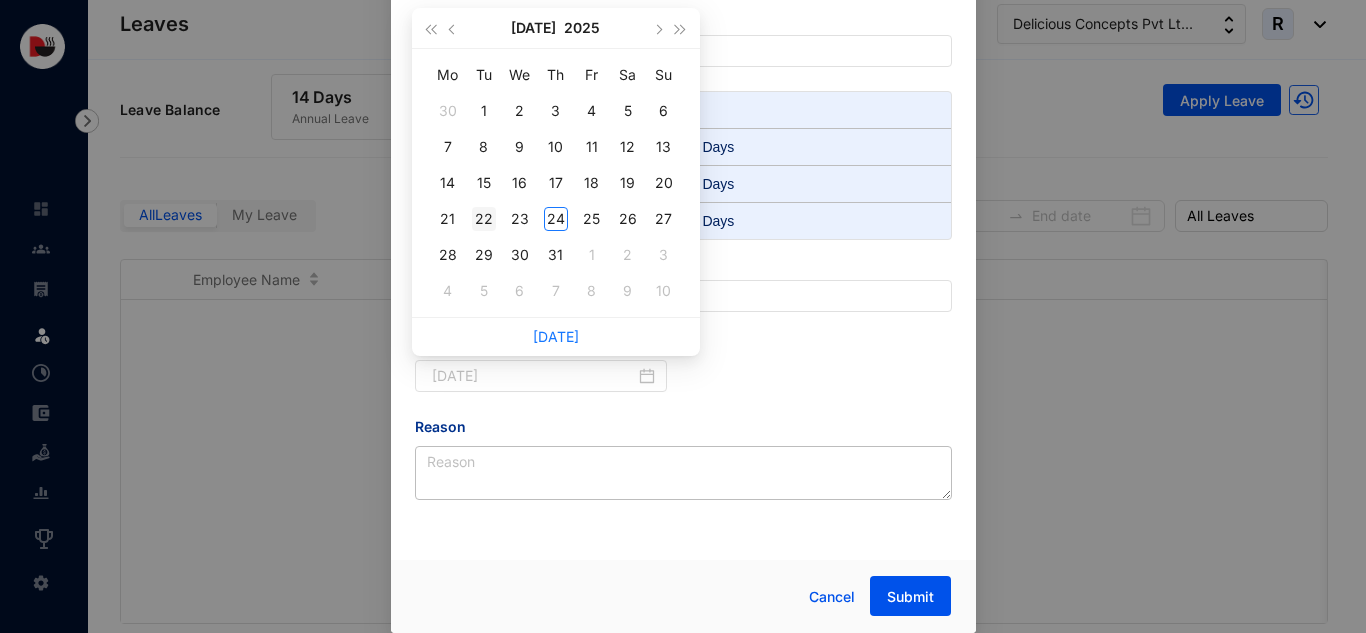 click on "22" at bounding box center [484, 219] 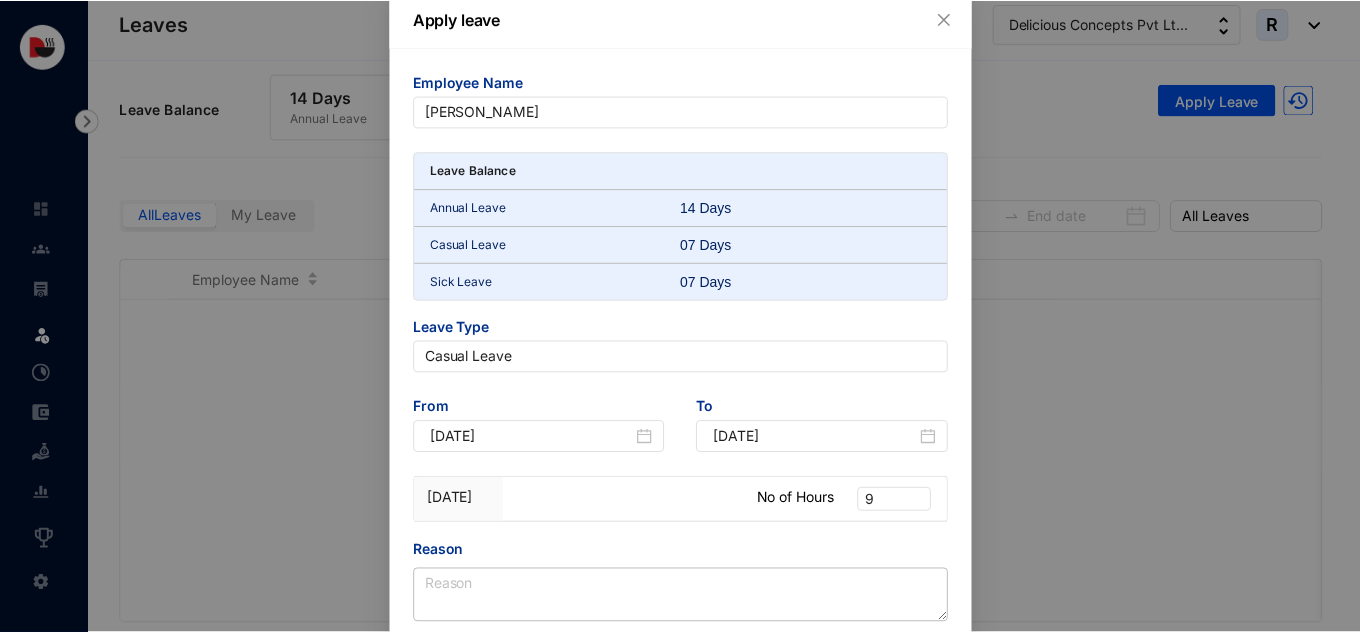 scroll, scrollTop: 0, scrollLeft: 0, axis: both 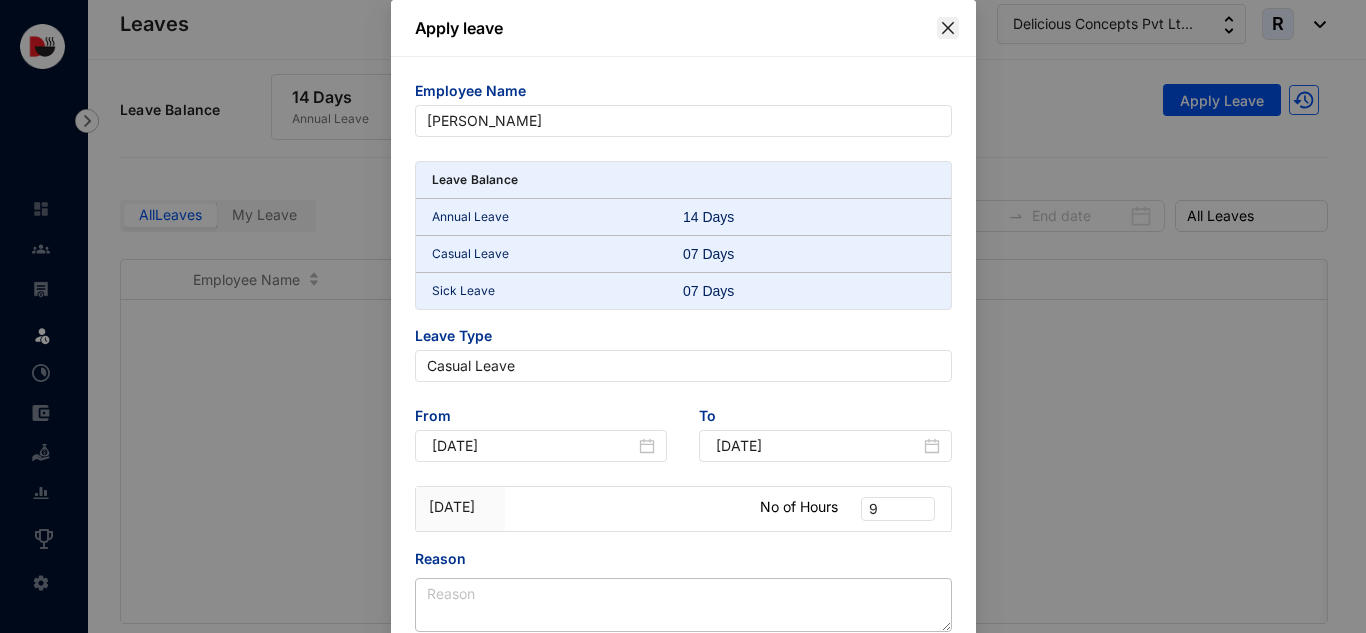 click 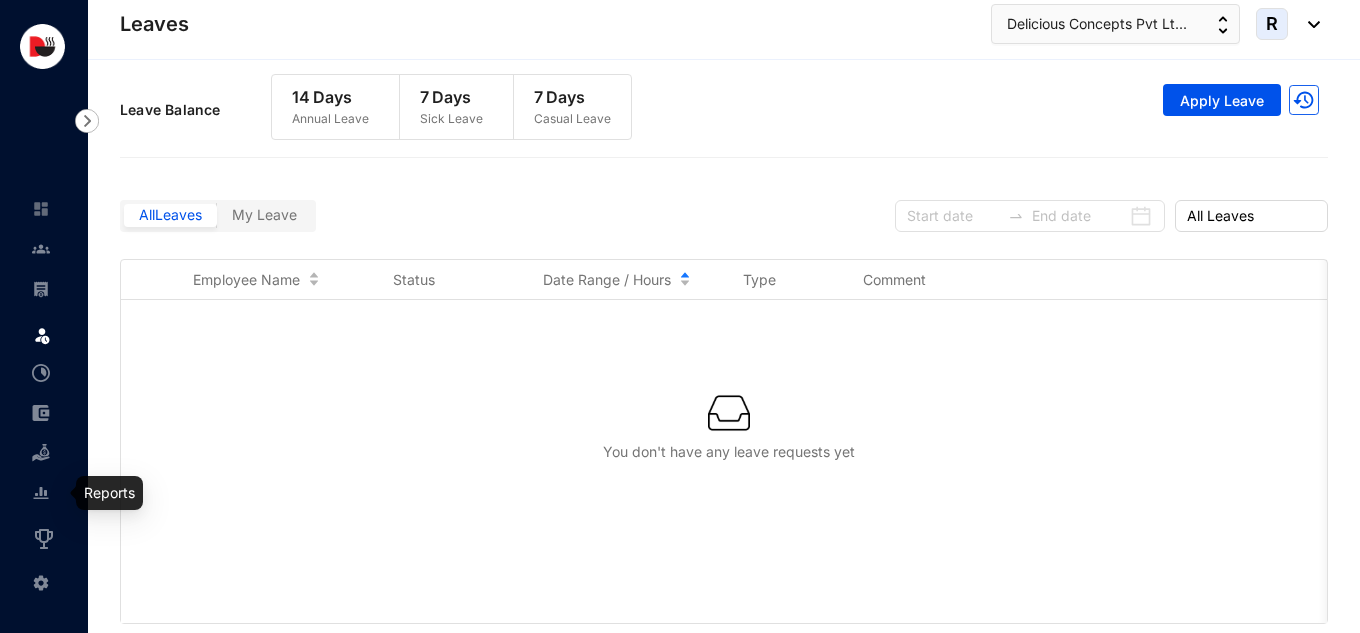 click at bounding box center (43, 579) 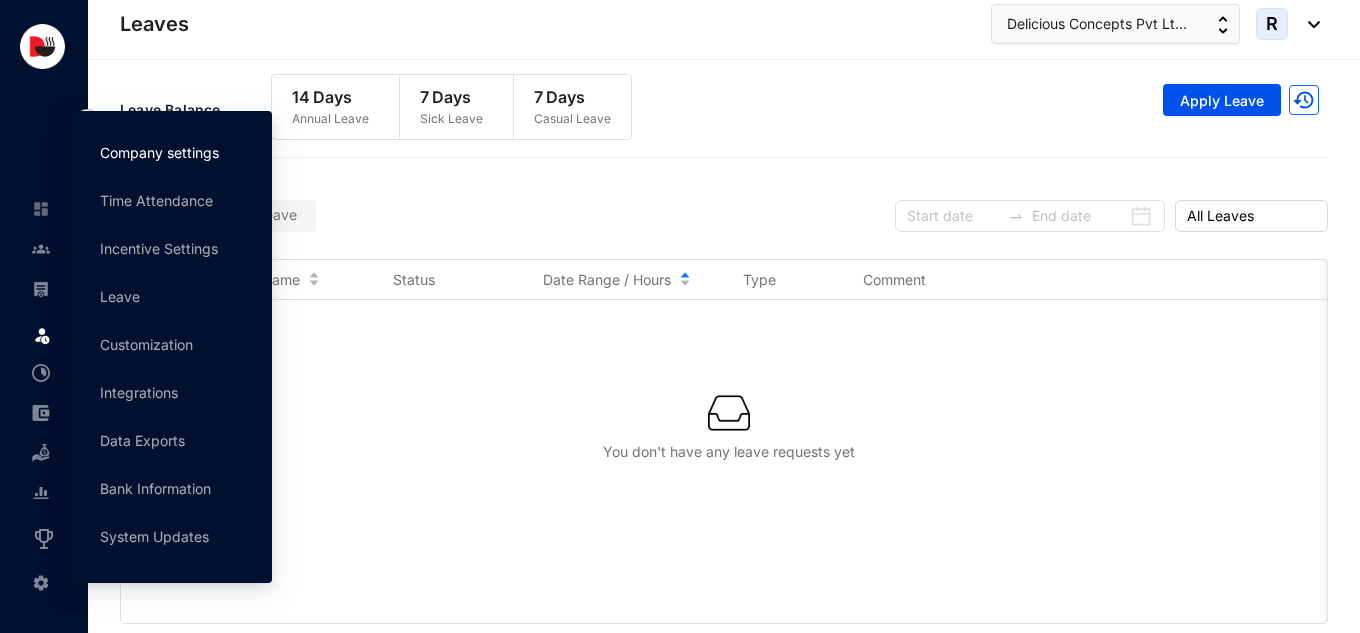 click on "Company settings" at bounding box center [159, 152] 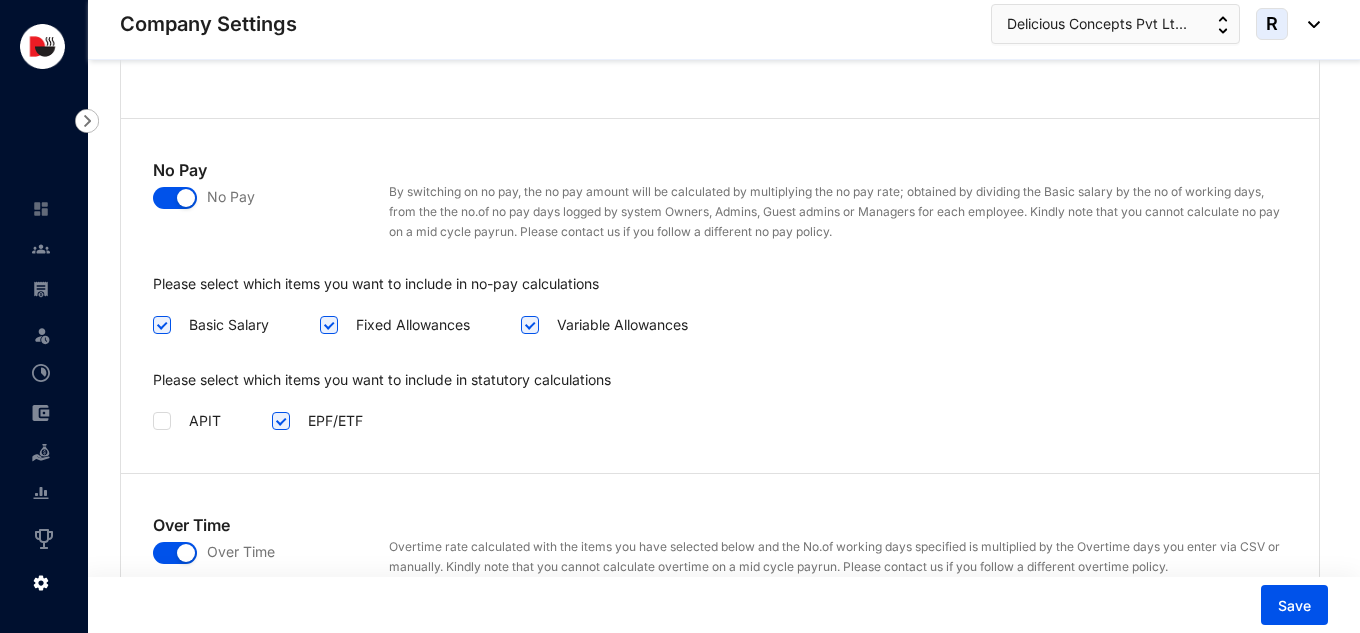 scroll, scrollTop: 2800, scrollLeft: 0, axis: vertical 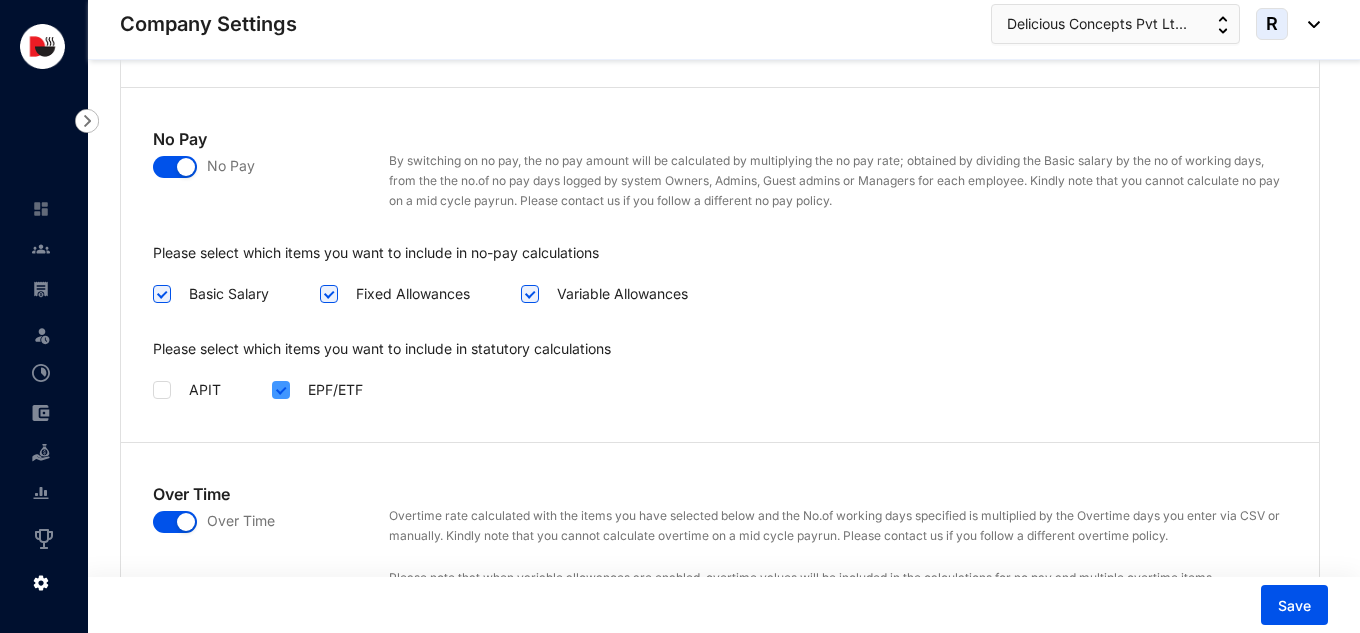 click at bounding box center (279, 388) 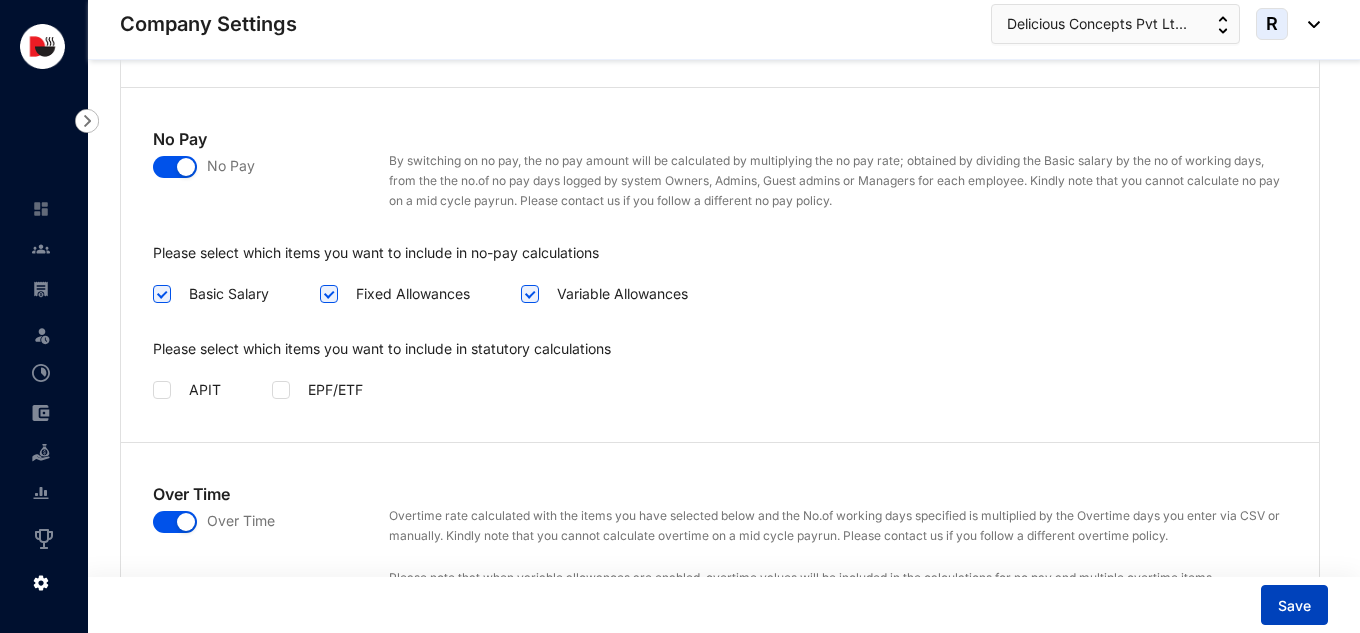 click on "Save" at bounding box center [1294, 605] 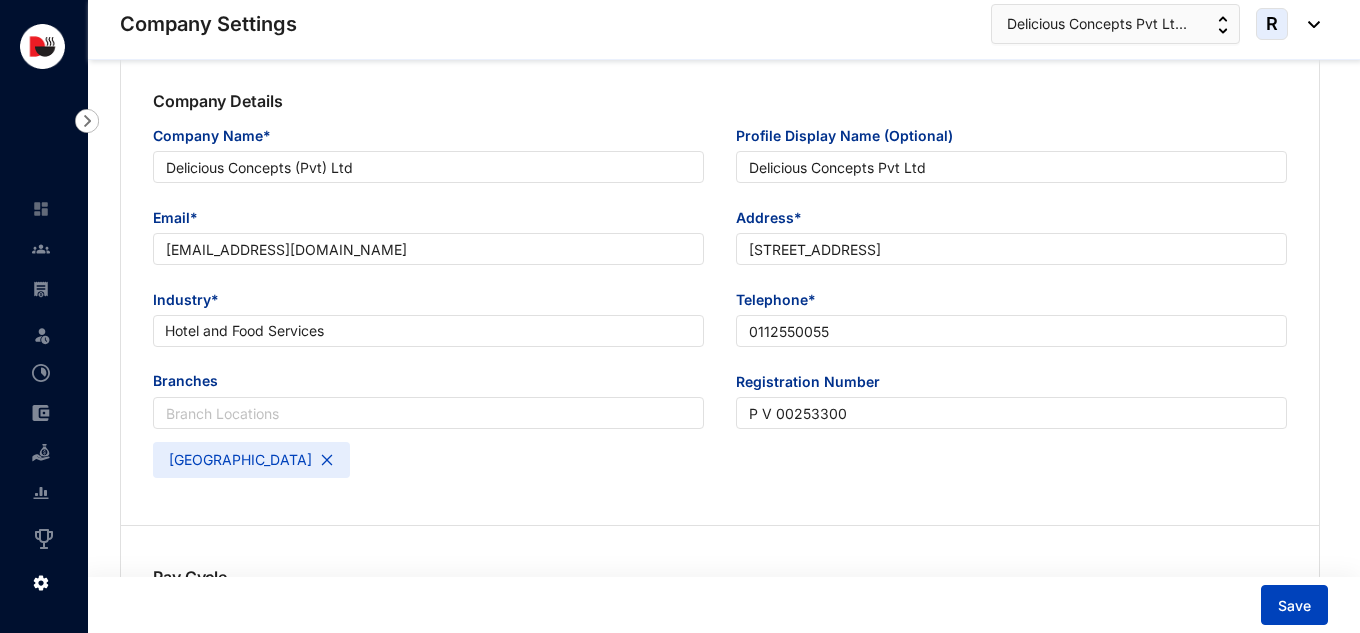 scroll, scrollTop: 0, scrollLeft: 0, axis: both 